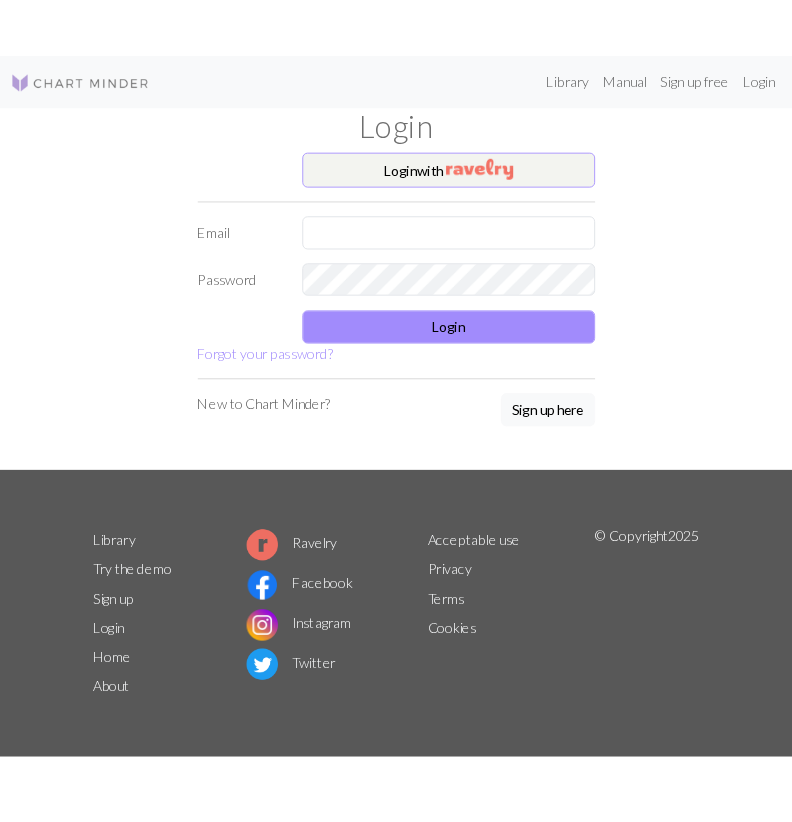scroll, scrollTop: 0, scrollLeft: 0, axis: both 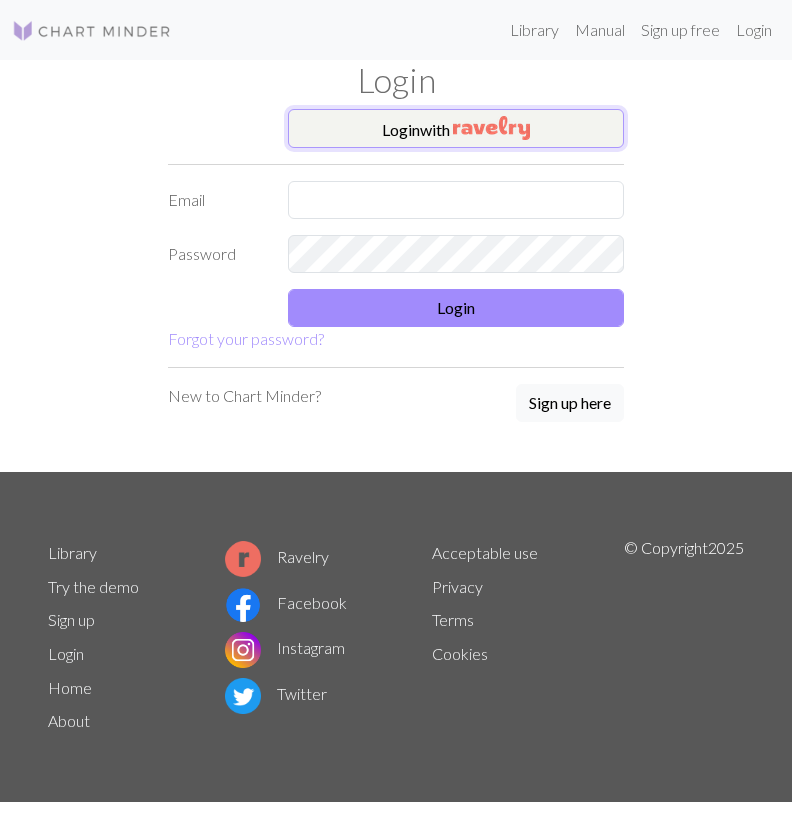 click on "Login  with" at bounding box center (456, 129) 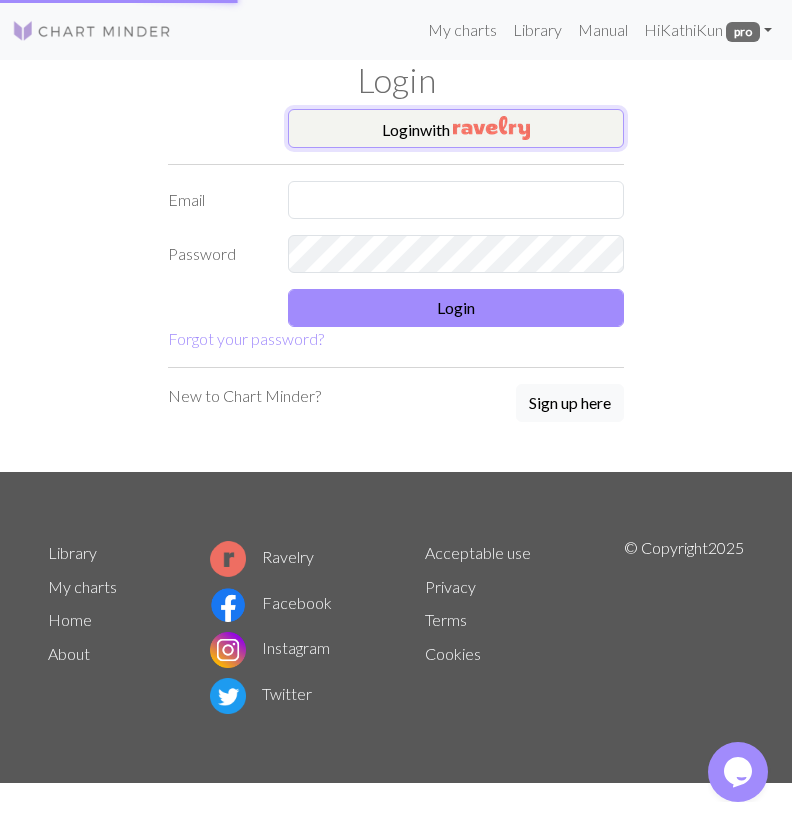scroll, scrollTop: 0, scrollLeft: 0, axis: both 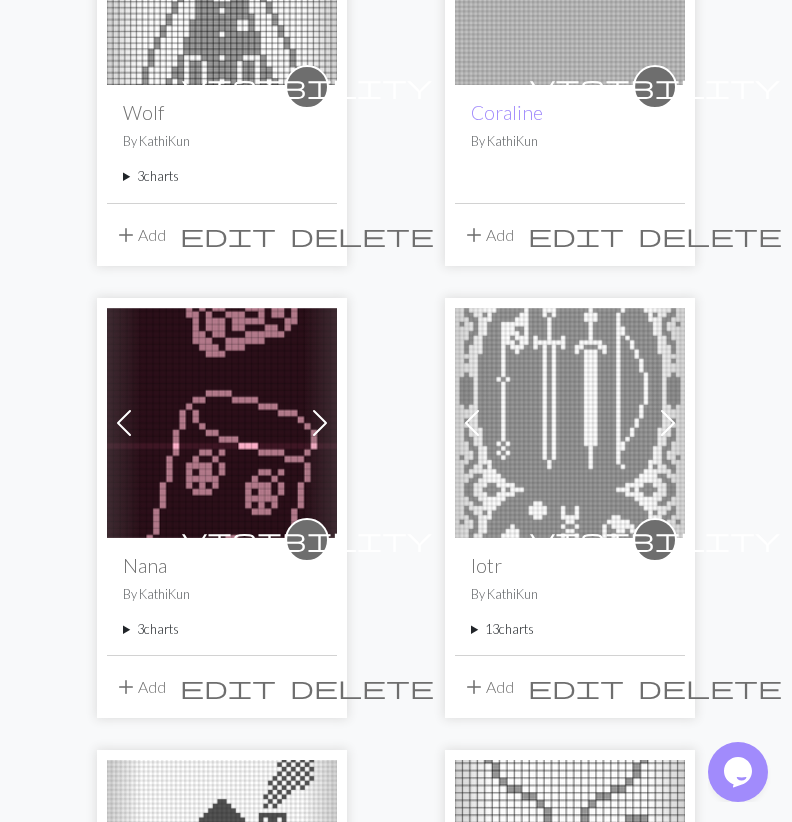 click at bounding box center (222, 423) 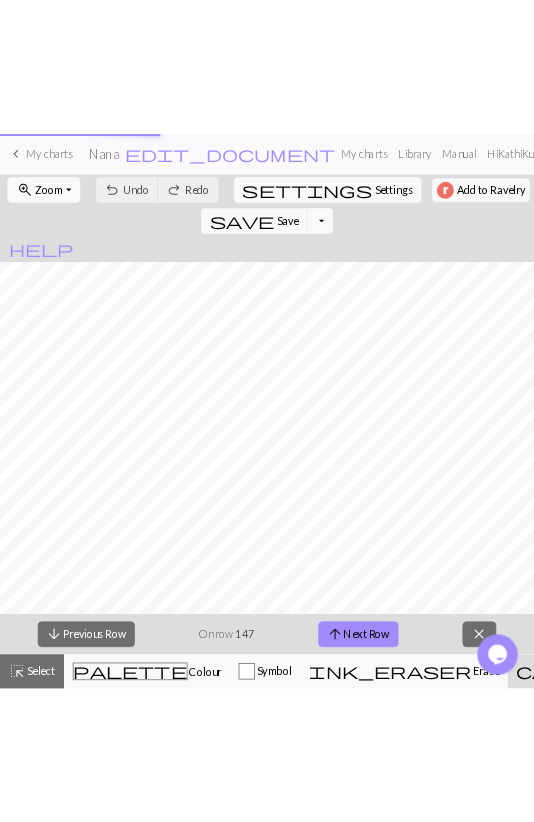 scroll, scrollTop: 0, scrollLeft: 0, axis: both 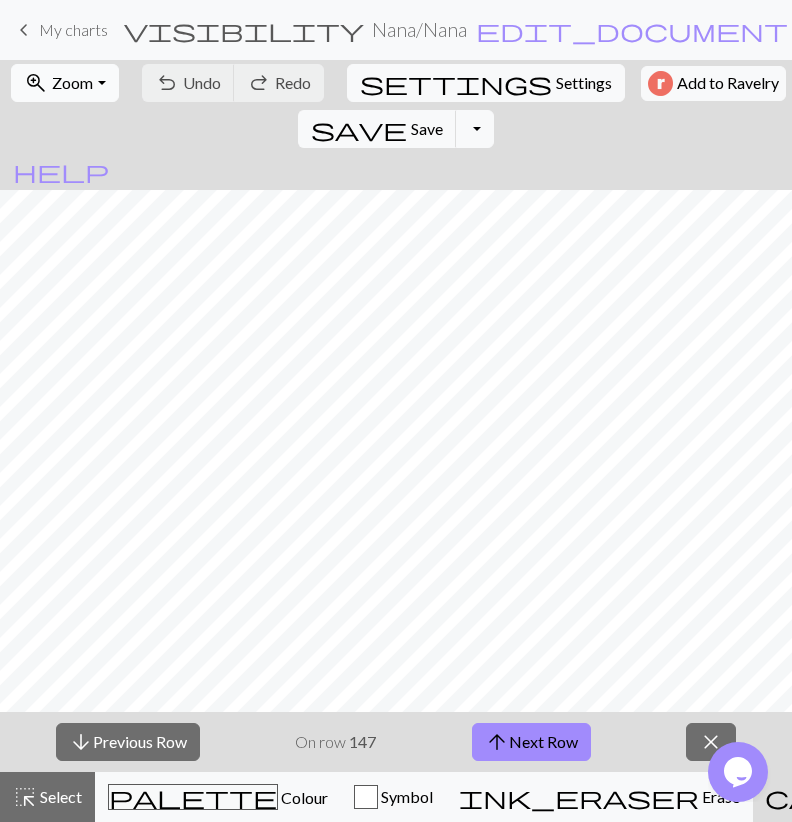 click on "Zoom" at bounding box center [72, 82] 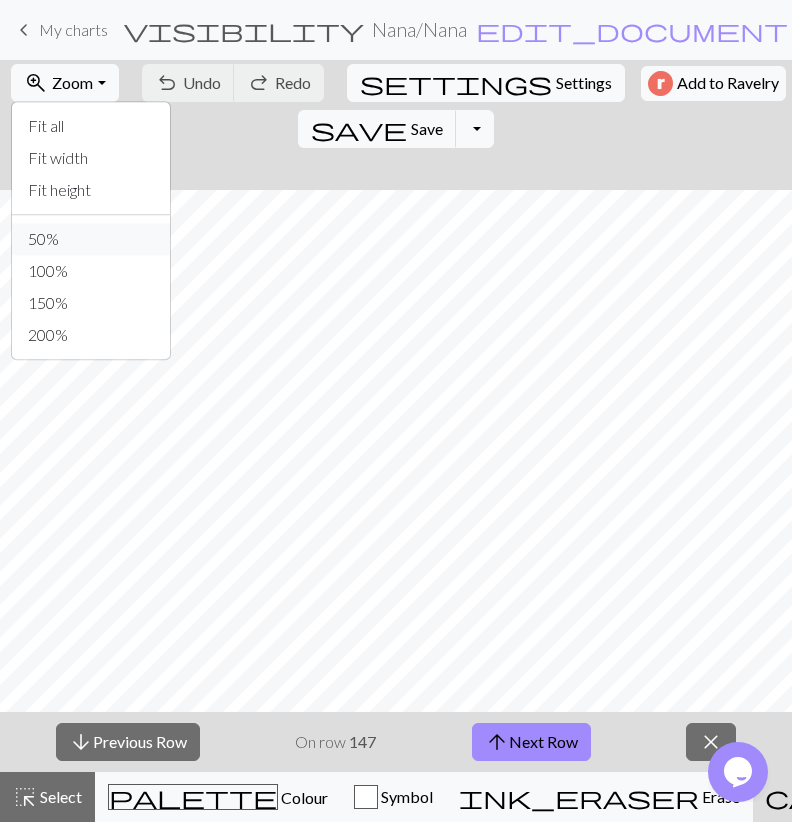 click on "50%" at bounding box center [91, 239] 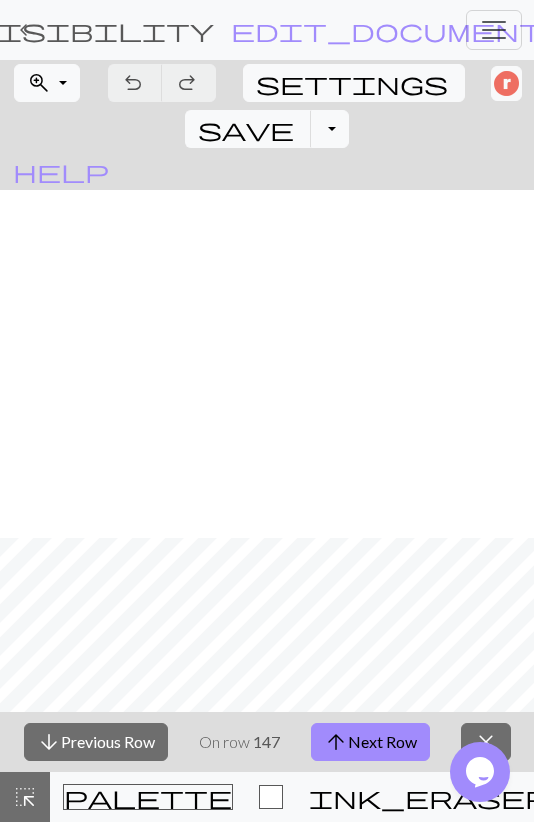 scroll, scrollTop: 1276, scrollLeft: 0, axis: vertical 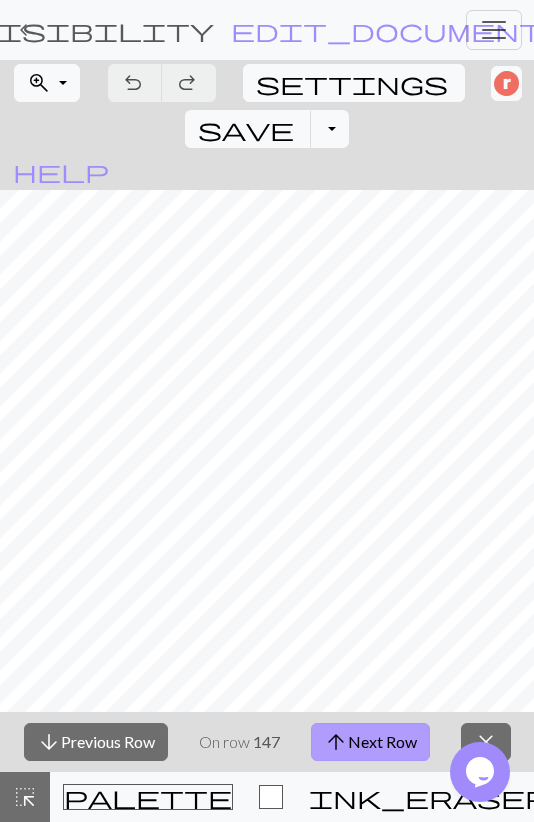click on "arrow_upward" at bounding box center [336, 742] 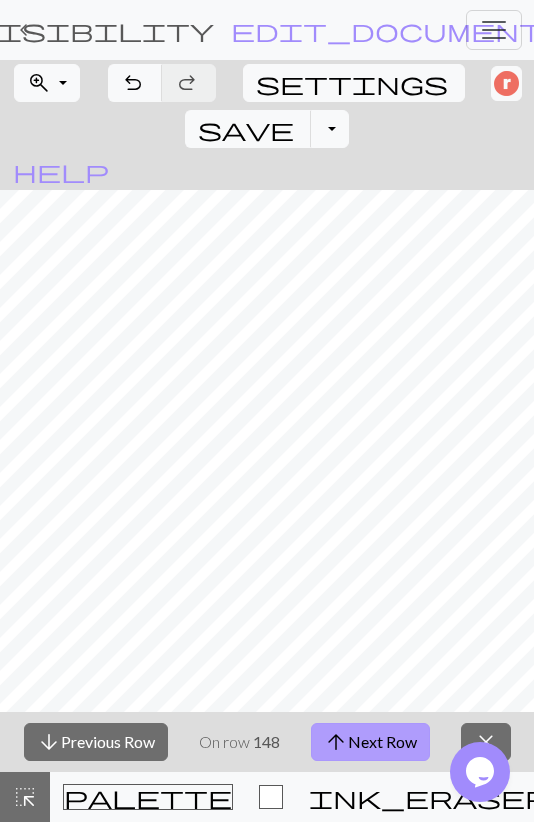 click on "arrow_upward  Next Row" at bounding box center (370, 742) 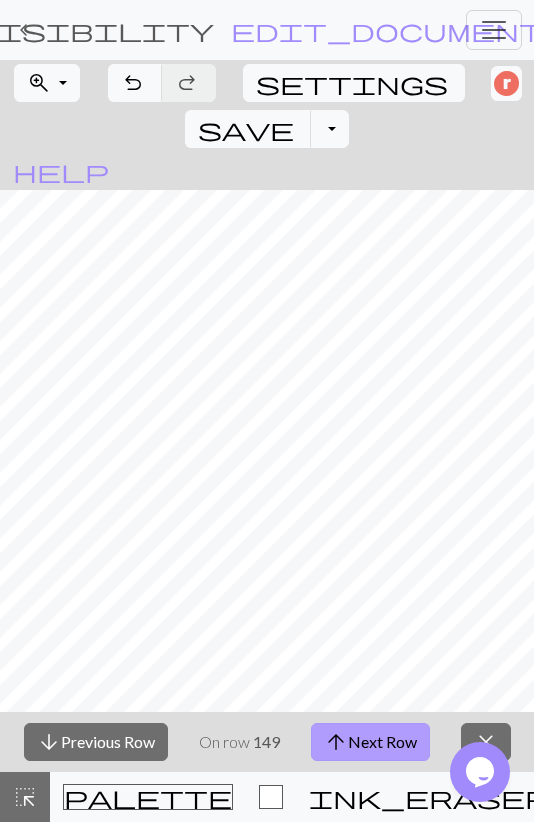 type 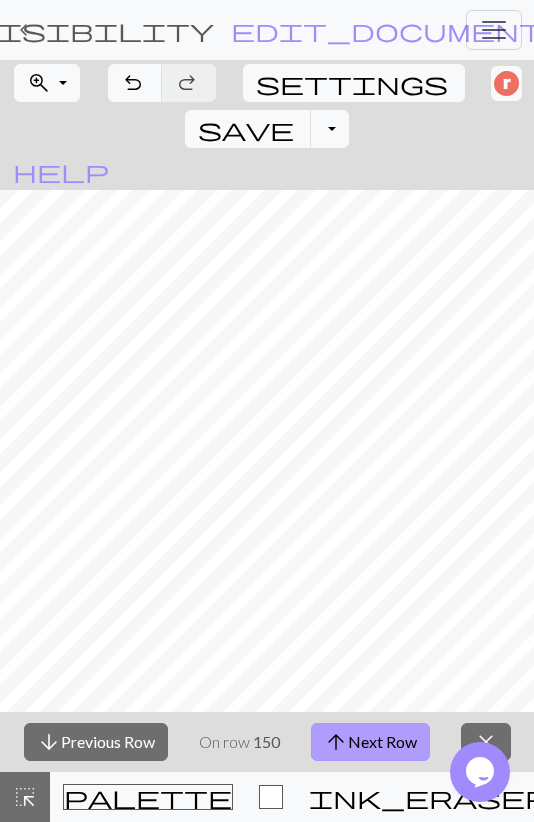 click on "arrow_upward  Next Row" at bounding box center [370, 742] 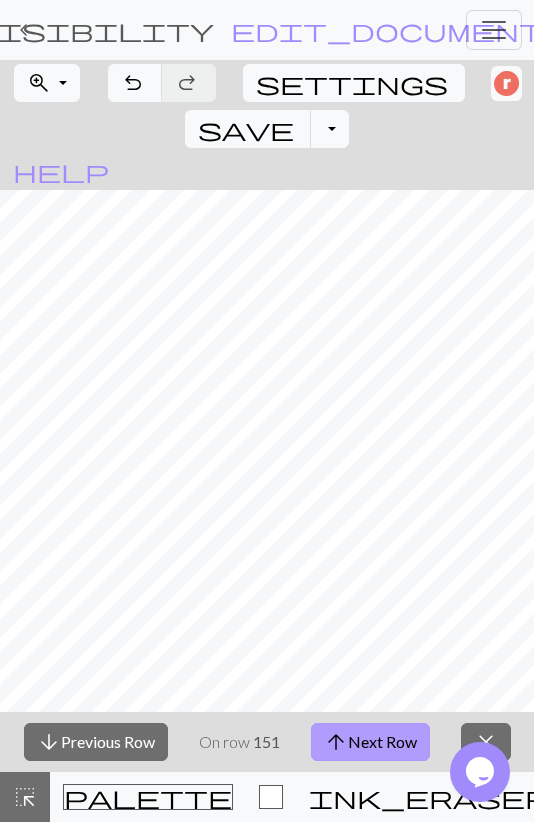 click on "arrow_upward" at bounding box center (336, 742) 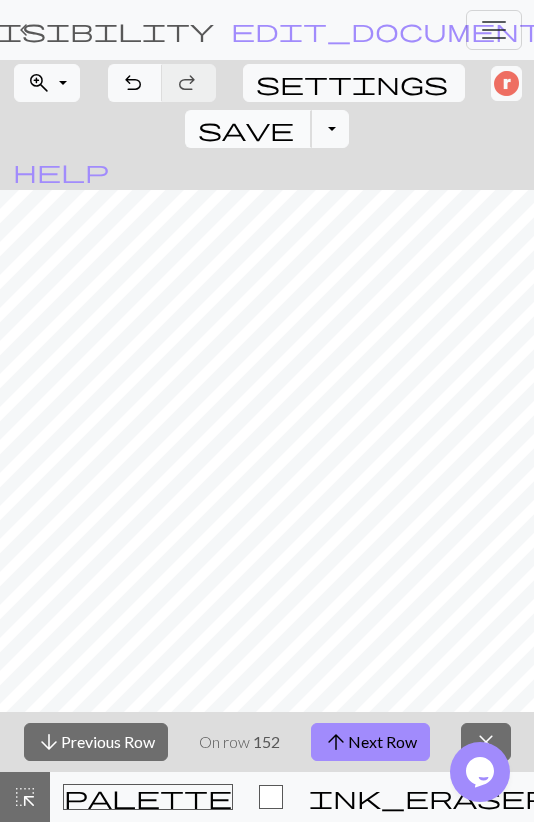 click on "save" at bounding box center (246, 129) 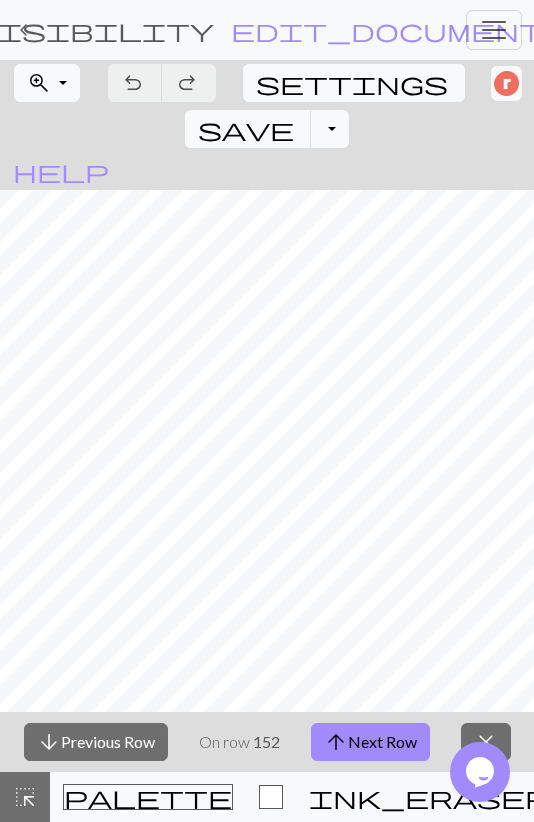 click on "arrow_downward Previous Row On row   152 arrow_upward  Next Row close" at bounding box center [267, 742] 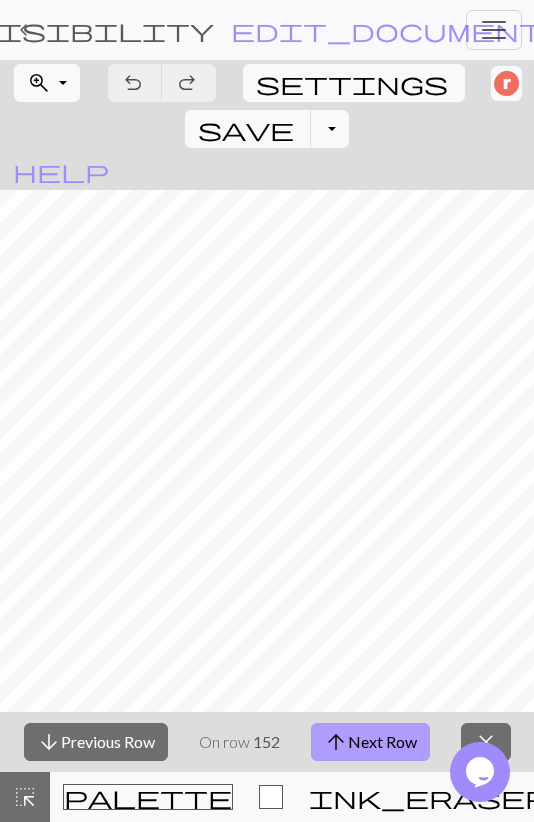 click on "arrow_upward  Next Row" at bounding box center (370, 742) 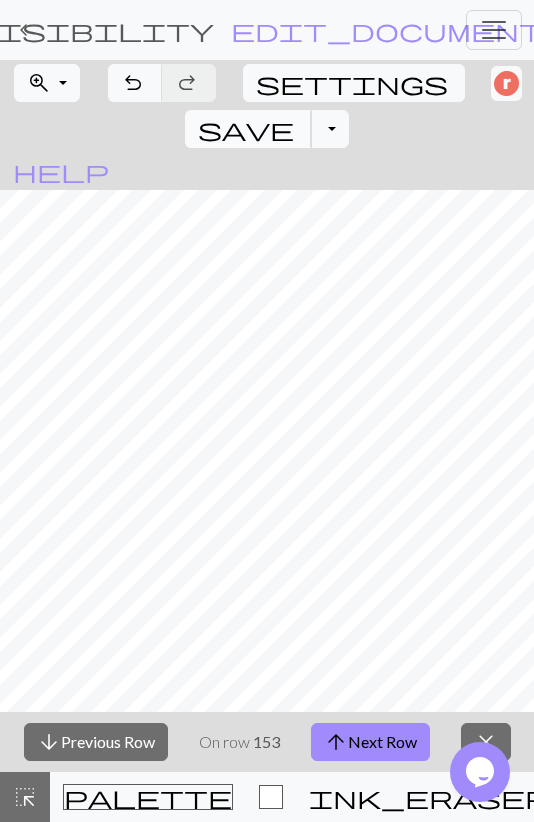 click on "save" at bounding box center [246, 129] 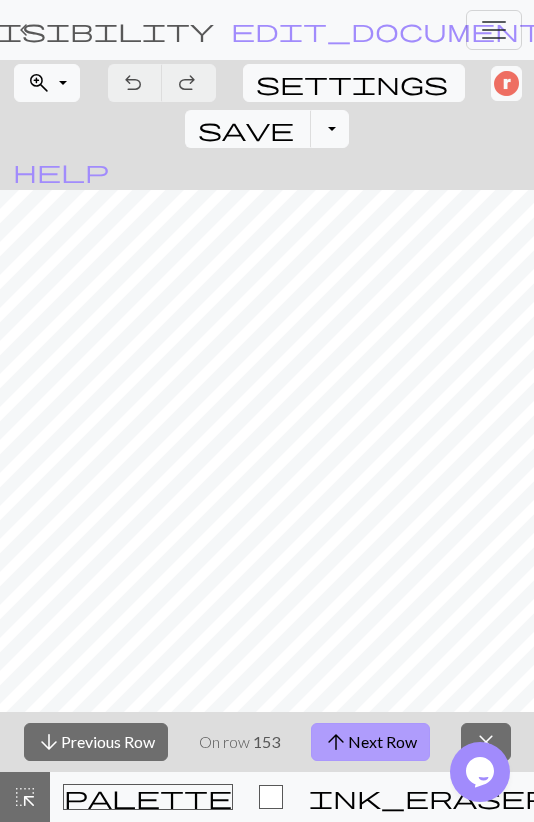 click on "arrow_upward  Next Row" at bounding box center [370, 742] 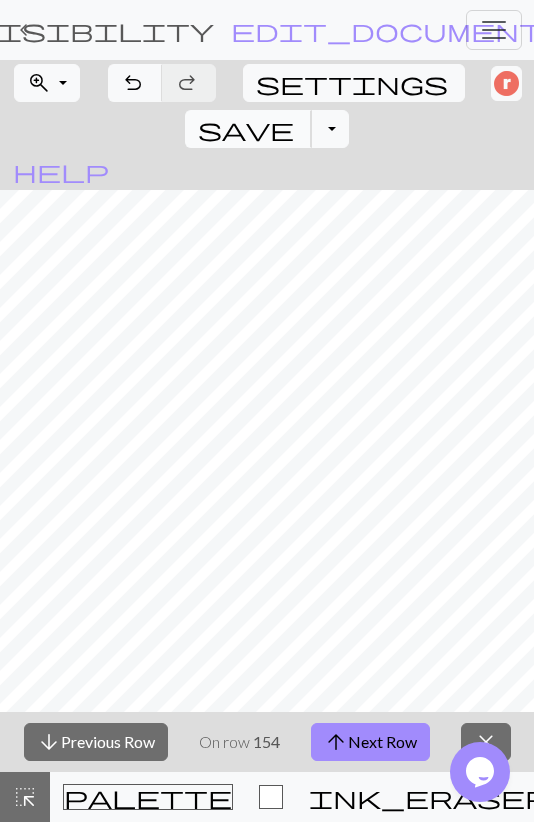 click on "save" at bounding box center (246, 129) 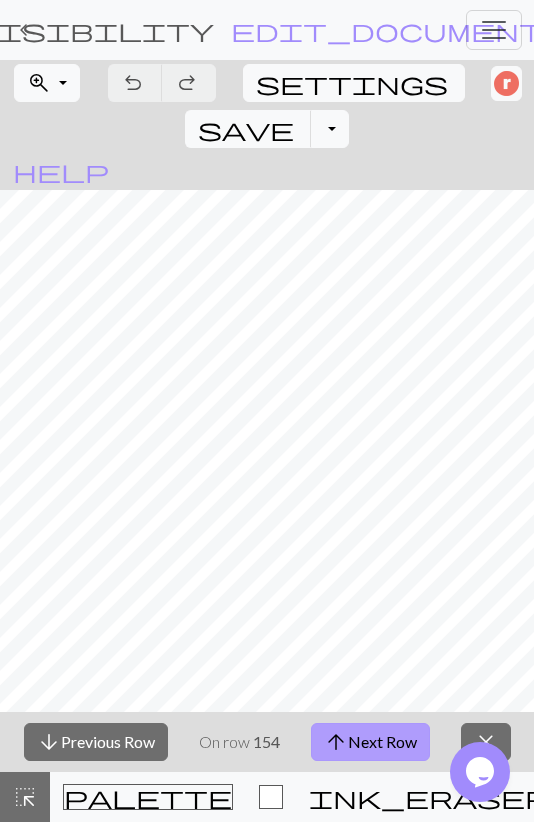click on "arrow_upward  Next Row" at bounding box center [370, 742] 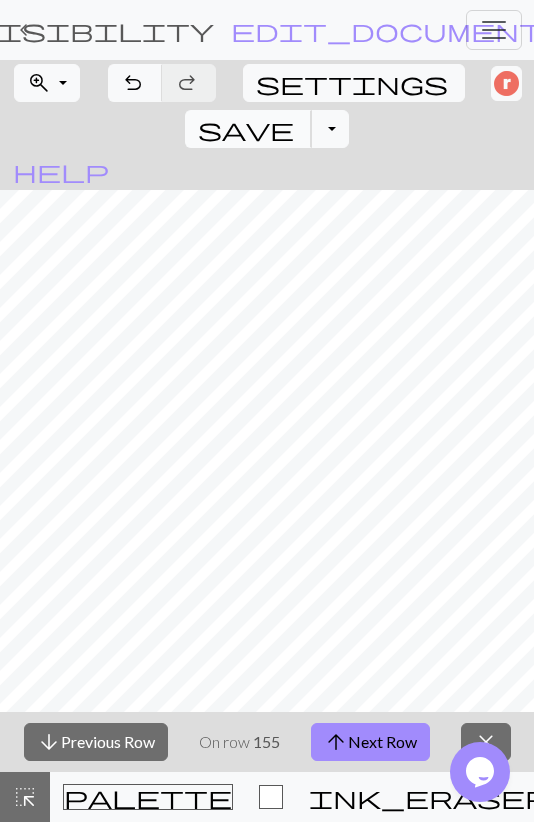 click on "save" at bounding box center [246, 129] 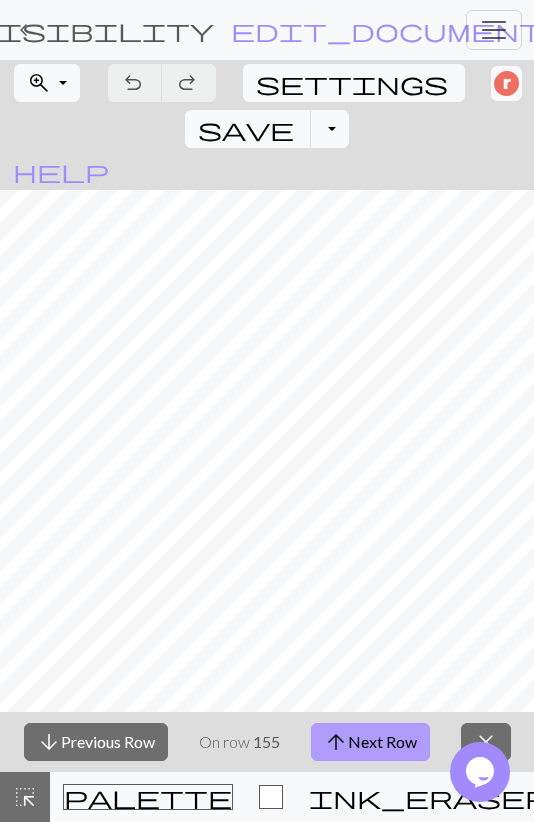 click on "arrow_upward  Next Row" at bounding box center [370, 742] 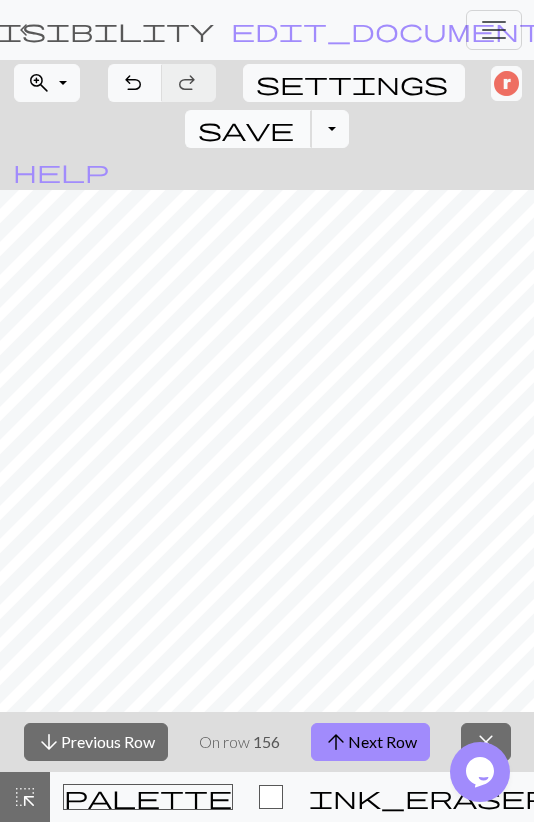 click on "save" at bounding box center (246, 129) 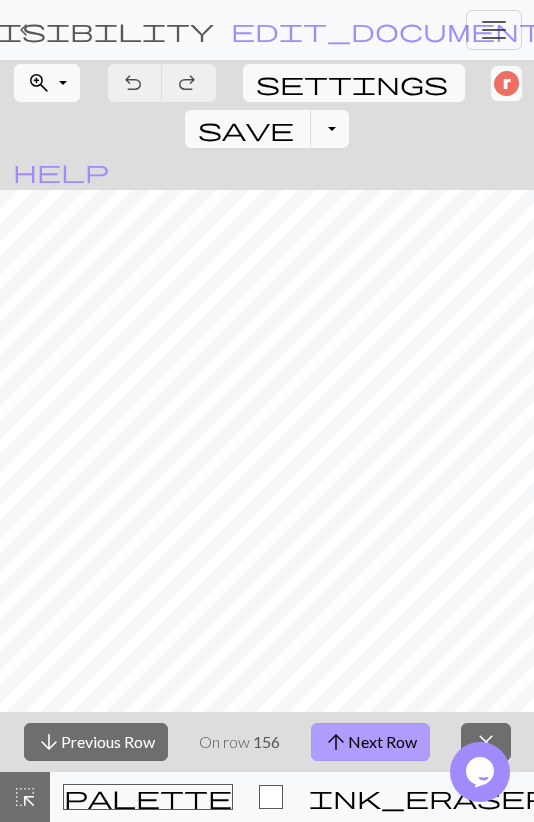 click on "arrow_upward  Next Row" at bounding box center [370, 742] 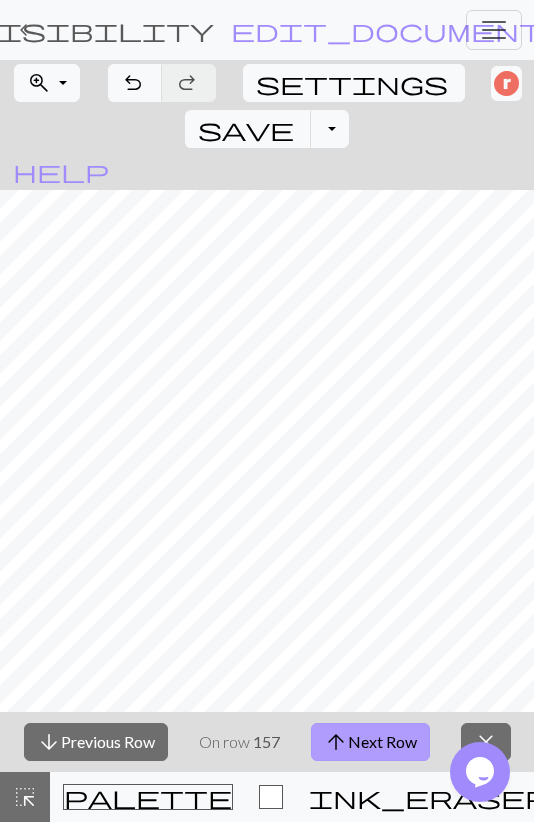 click on "arrow_upward  Next Row" at bounding box center [370, 742] 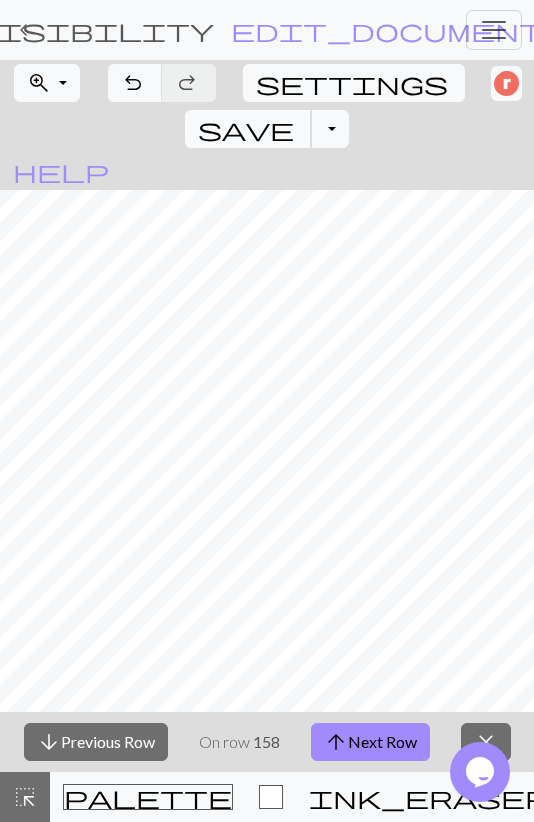 click on "save Save Save" at bounding box center [248, 129] 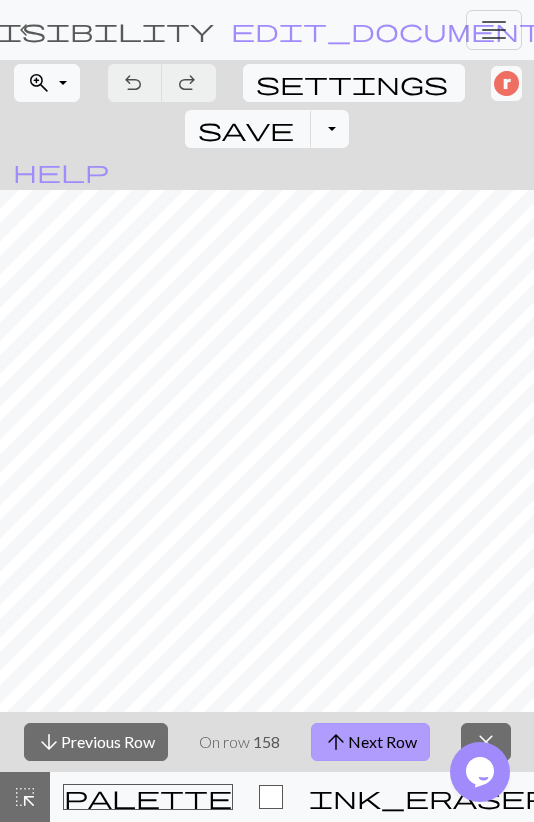 click on "arrow_upward  Next Row" at bounding box center (370, 742) 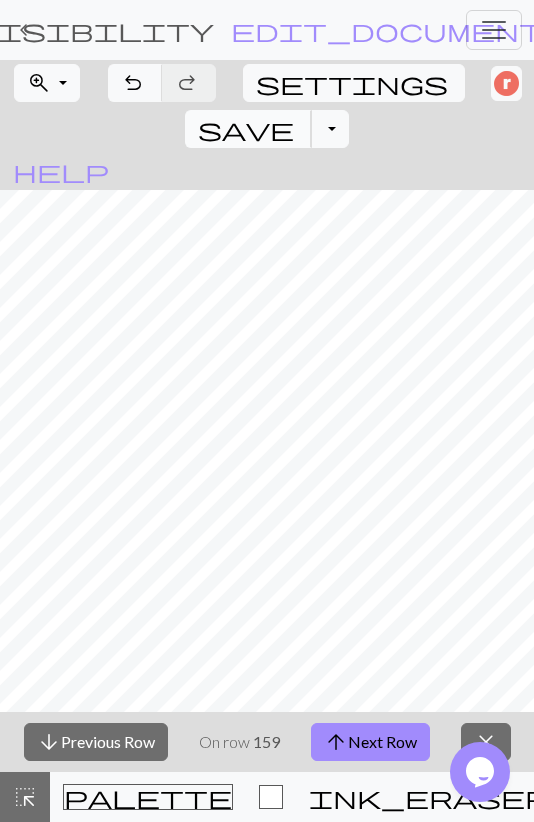 click on "save" at bounding box center [246, 129] 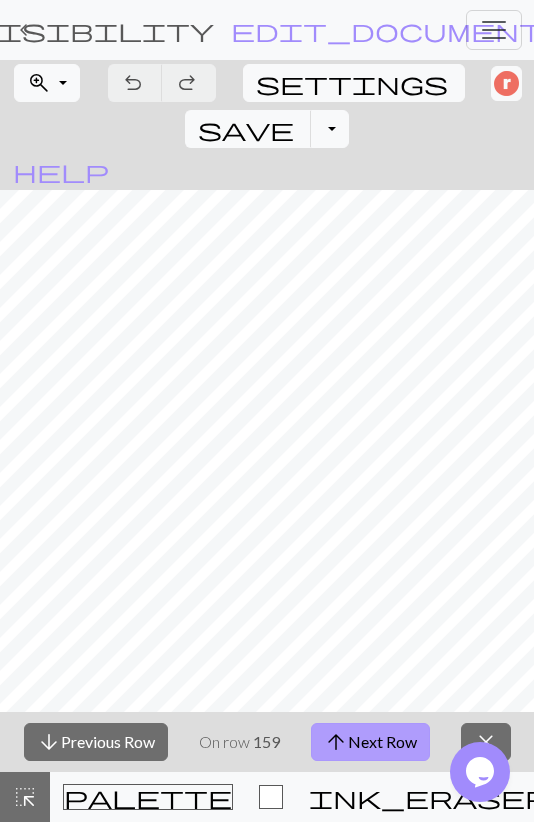 click on "arrow_upward  Next Row" at bounding box center [370, 742] 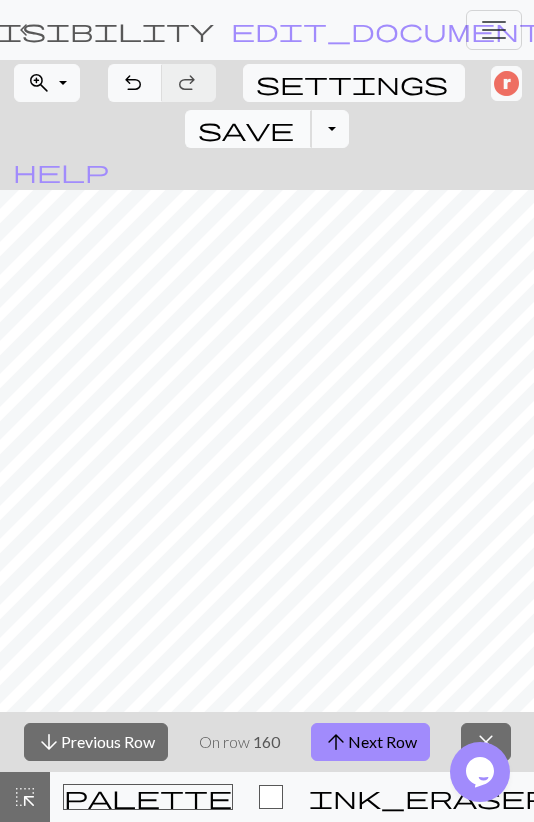 click on "save" at bounding box center (246, 129) 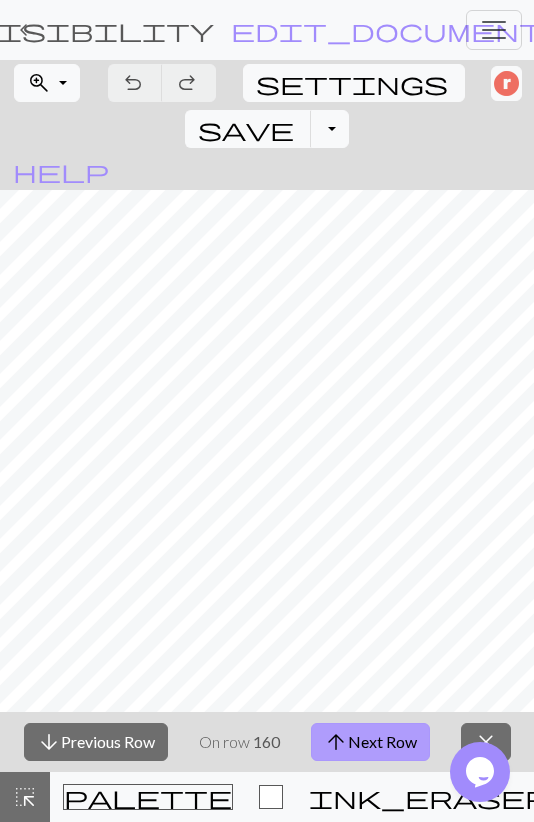 click on "arrow_upward  Next Row" at bounding box center (370, 742) 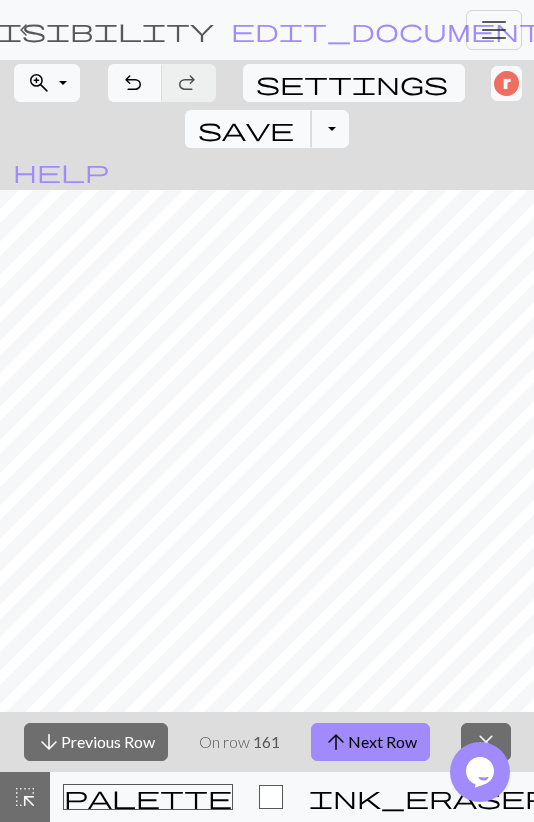 click on "save" at bounding box center [246, 129] 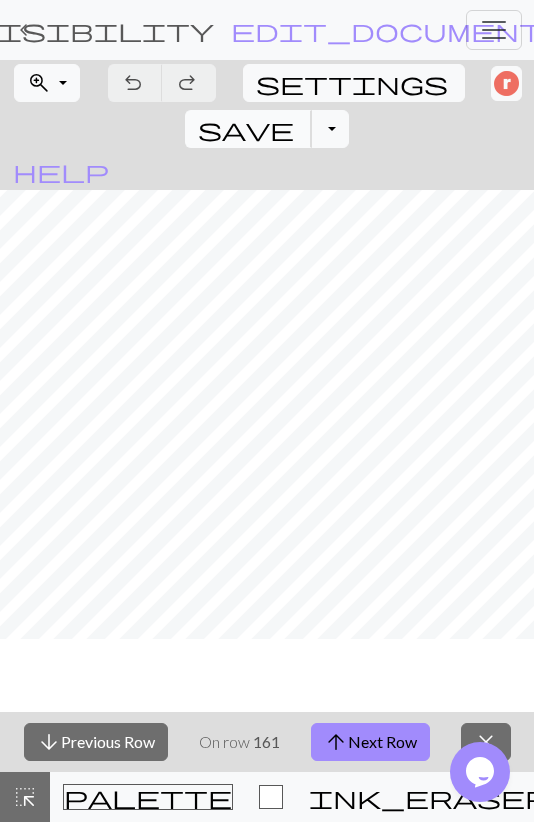 scroll, scrollTop: 1044, scrollLeft: 0, axis: vertical 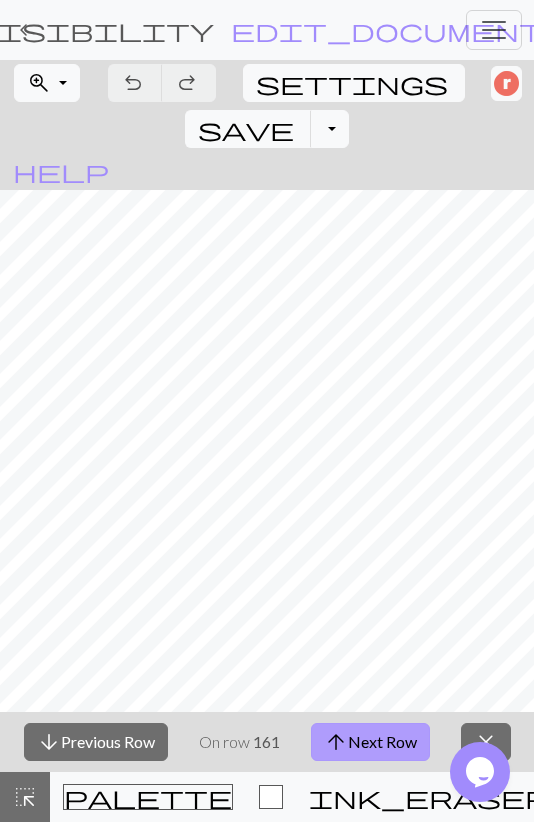 click on "arrow_upward  Next Row" at bounding box center (370, 742) 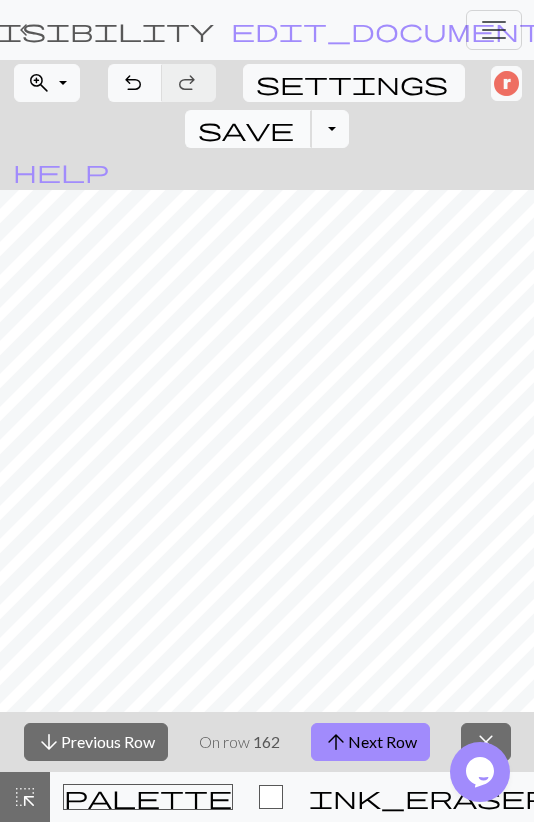 click on "save" at bounding box center (246, 129) 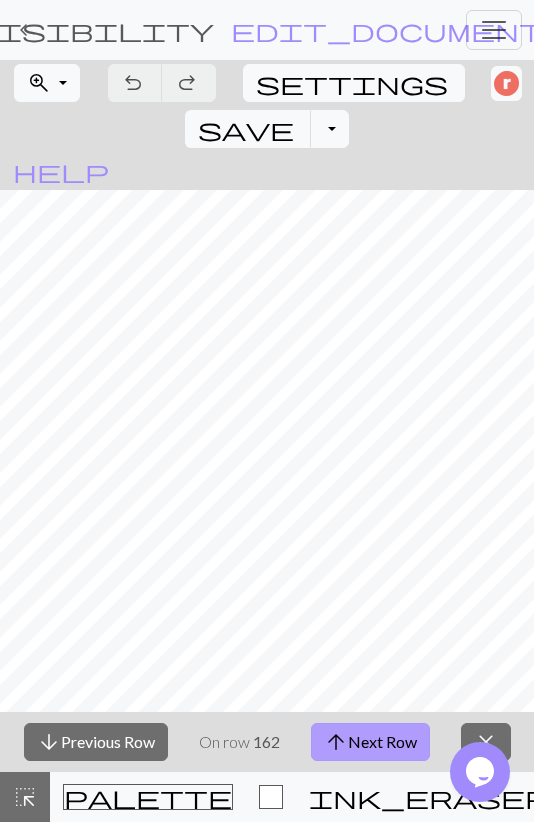 click on "arrow_upward  Next Row" at bounding box center (370, 742) 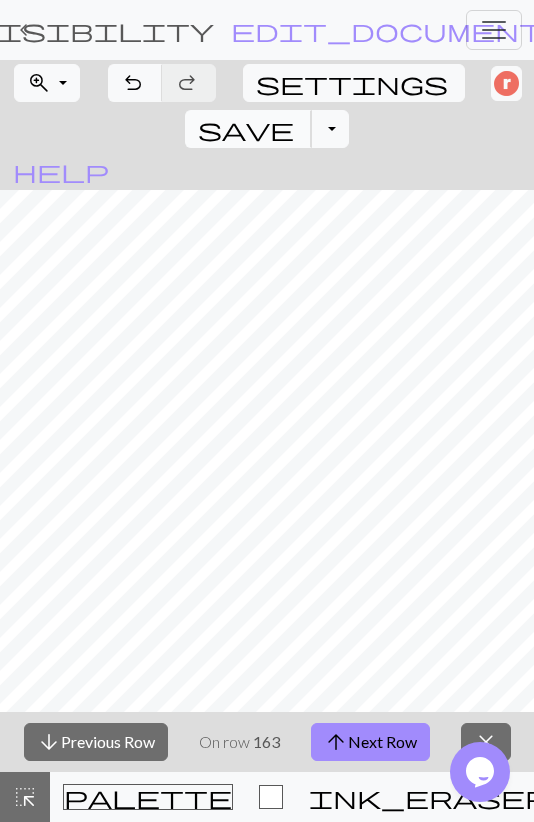 click on "save" at bounding box center (246, 129) 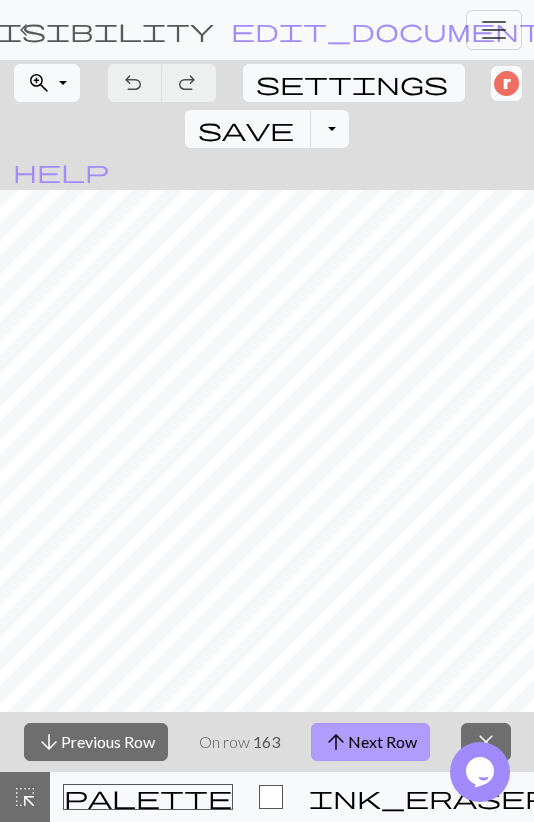 click on "arrow_upward  Next Row" at bounding box center [370, 742] 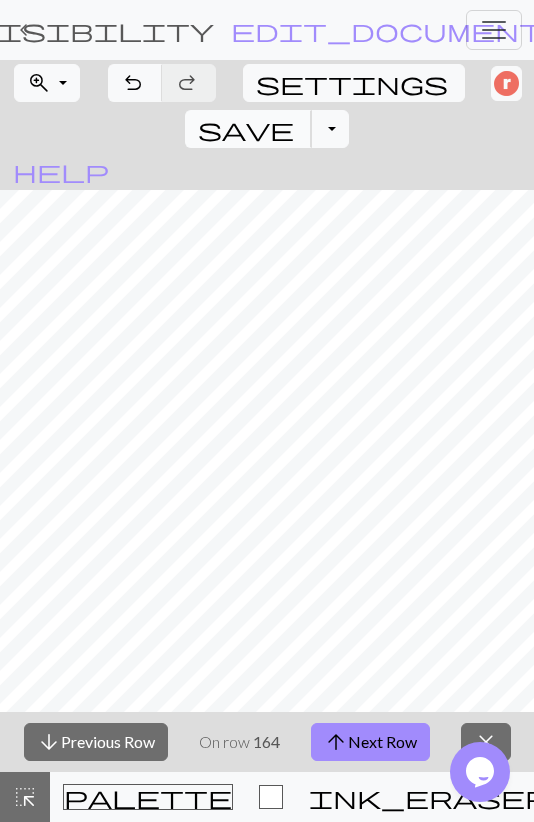 drag, startPoint x: 405, startPoint y: 83, endPoint x: 393, endPoint y: 91, distance: 14.422205 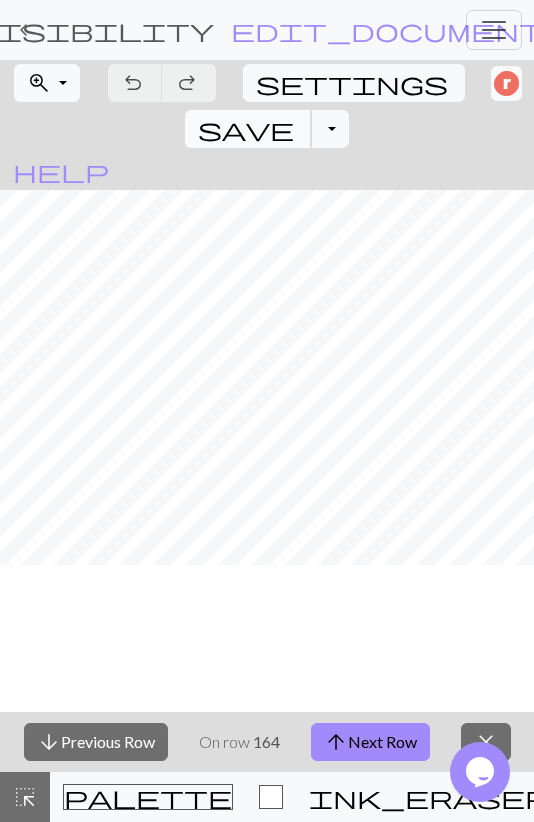 scroll, scrollTop: 1044, scrollLeft: 0, axis: vertical 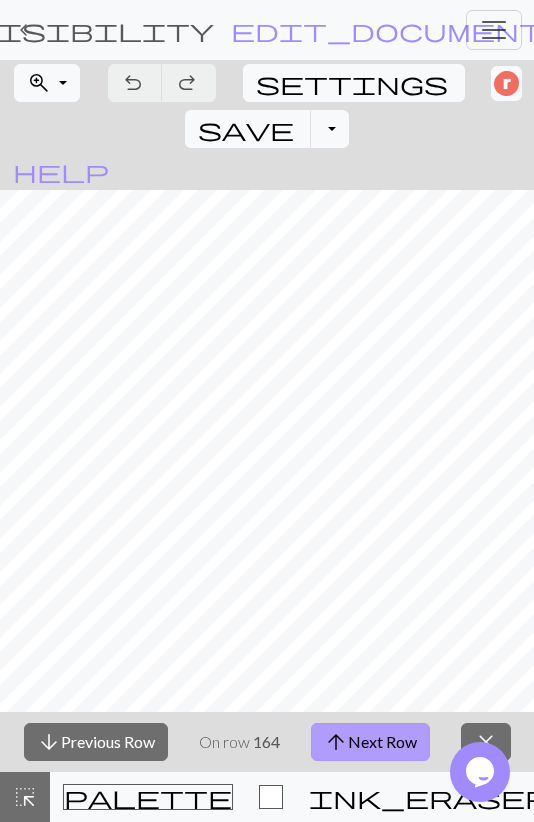 click on "arrow_upward" at bounding box center (336, 742) 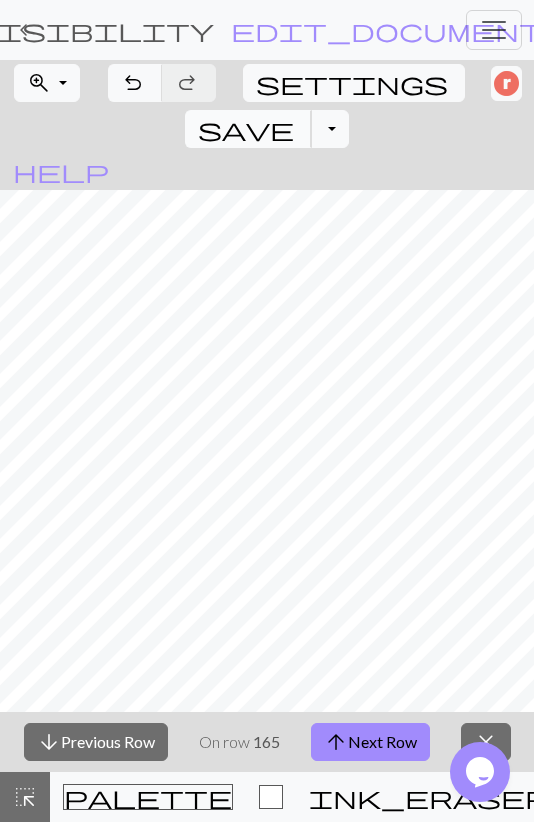 click on "save" at bounding box center (246, 129) 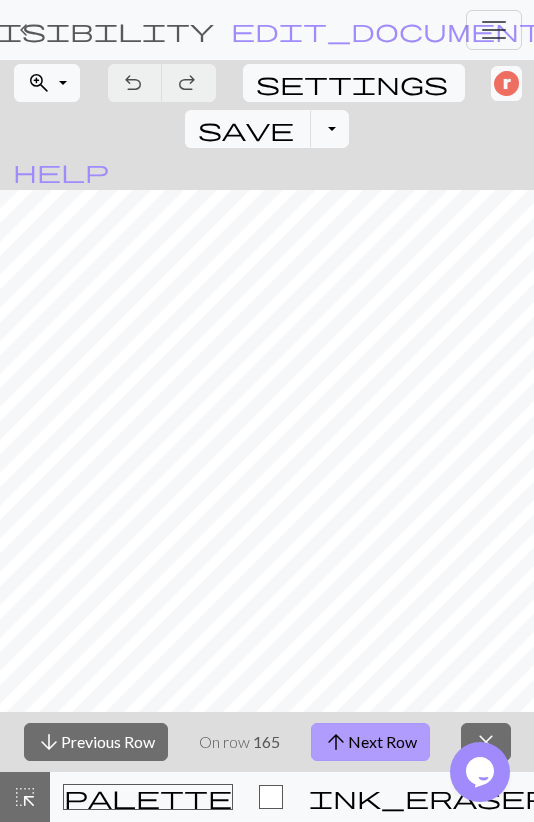 click on "arrow_upward  Next Row" at bounding box center [370, 742] 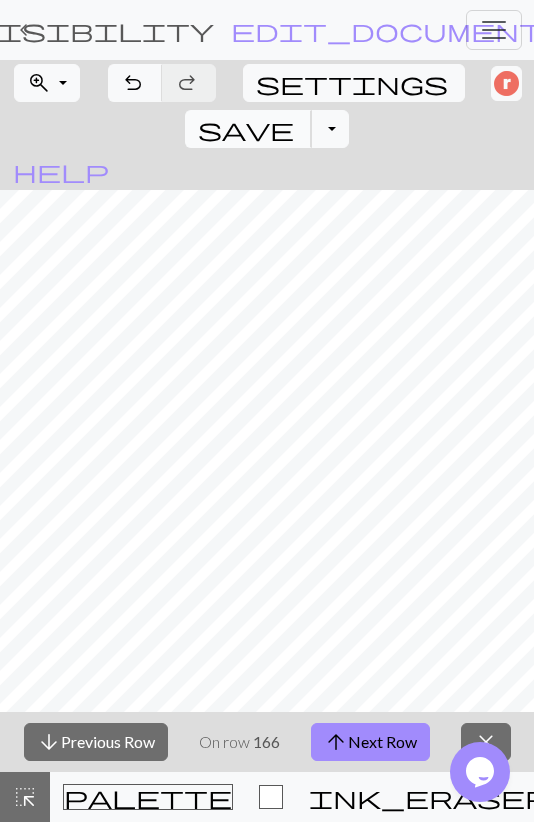 click on "save" at bounding box center (246, 129) 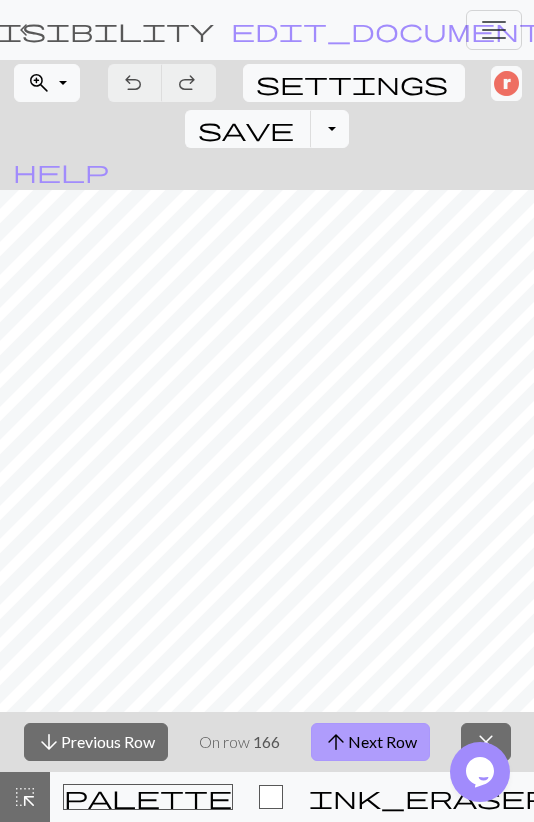 drag, startPoint x: 353, startPoint y: 735, endPoint x: 351, endPoint y: 725, distance: 10.198039 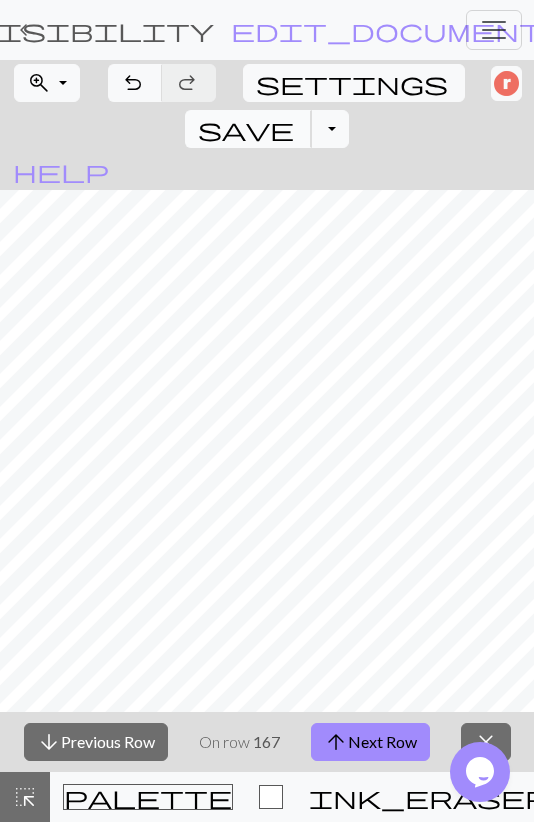 click on "save Save Save" at bounding box center [248, 129] 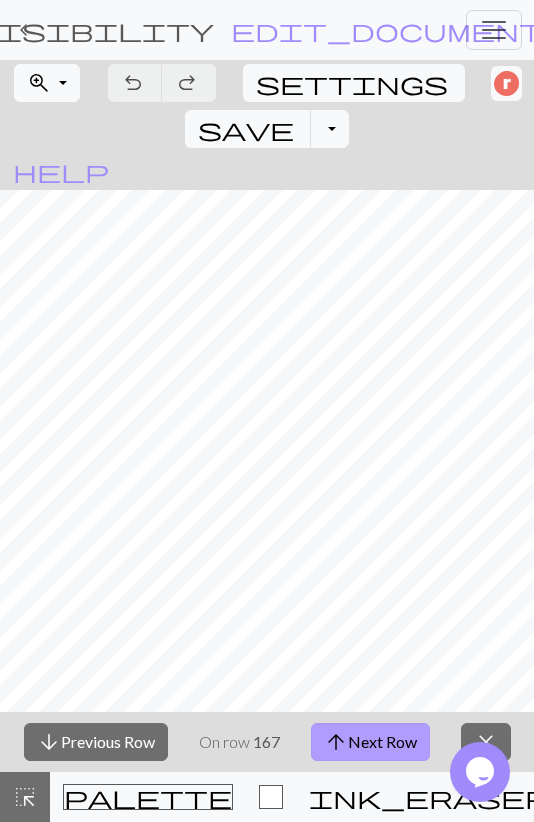 click on "arrow_upward  Next Row" at bounding box center (370, 742) 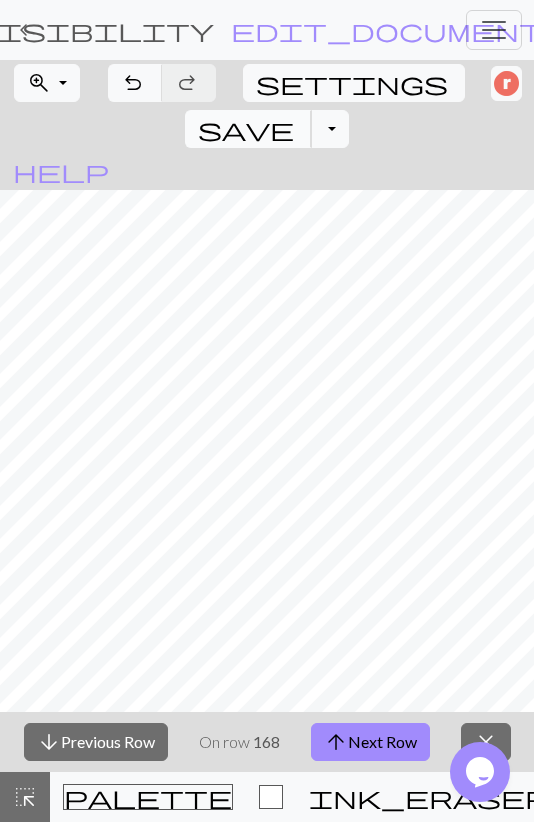 click on "save" at bounding box center [246, 129] 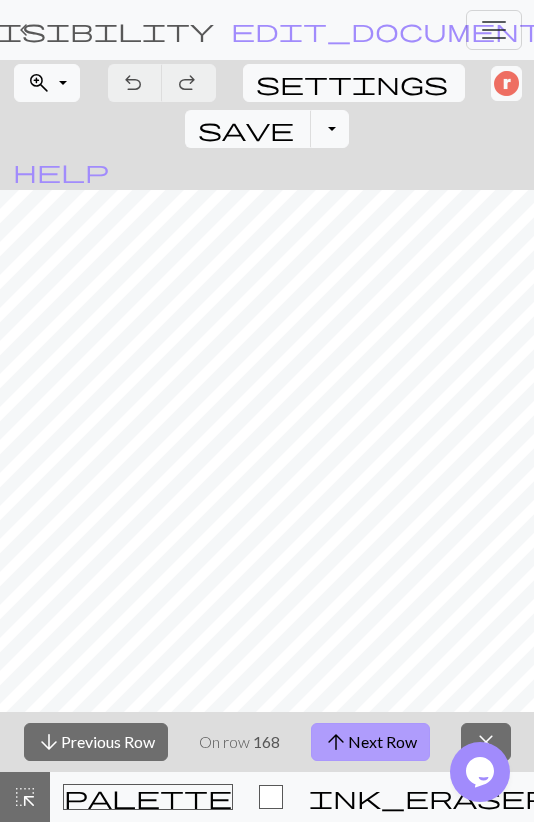 click on "arrow_upward  Next Row" at bounding box center (370, 742) 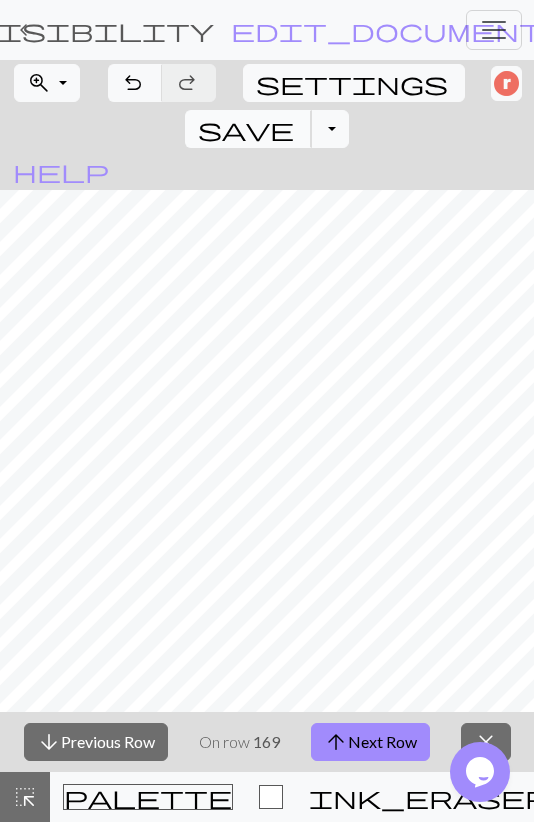 click on "save" at bounding box center [246, 129] 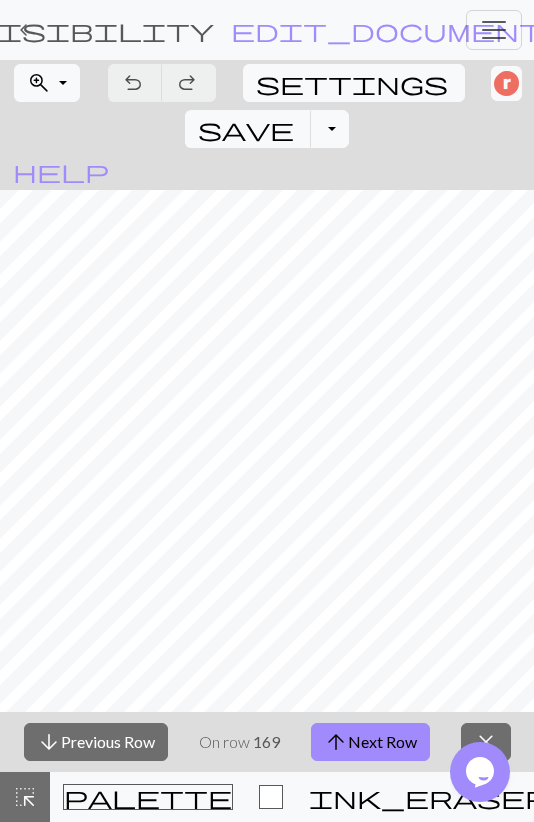 click on "arrow_upward  Next Row" at bounding box center [370, 742] 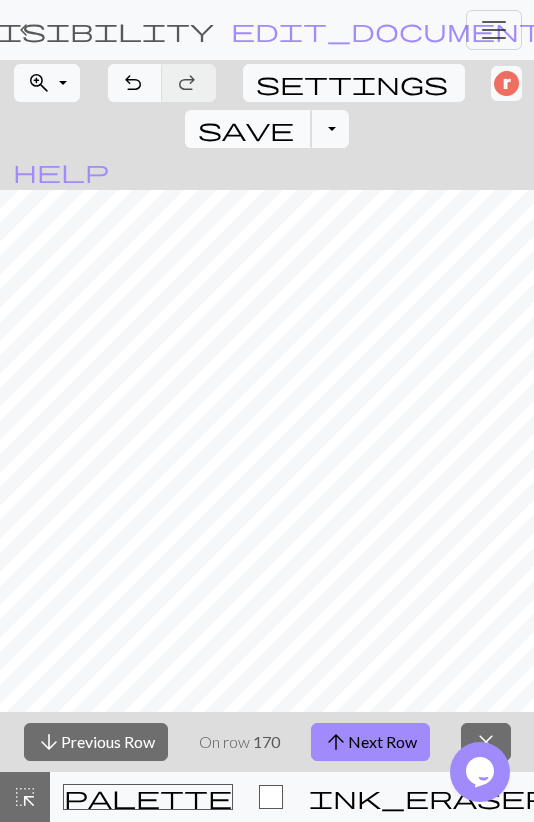 click on "save" at bounding box center (246, 129) 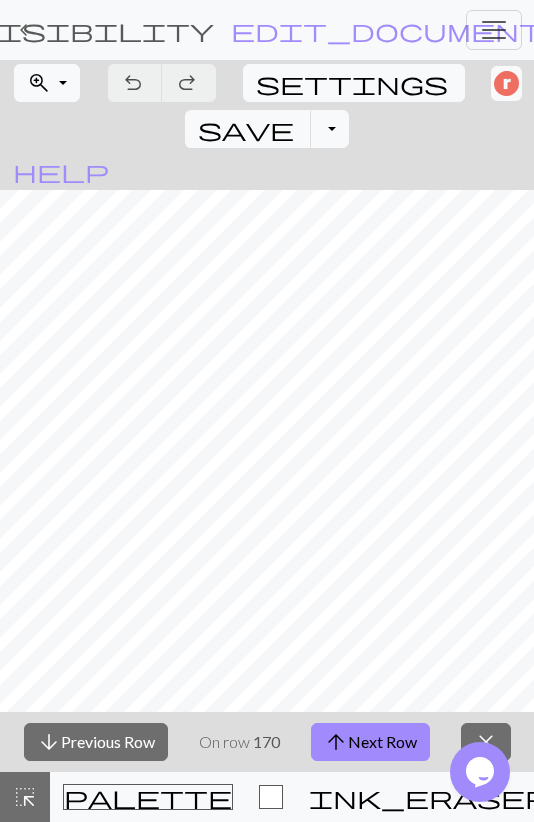 click on "arrow_upward" at bounding box center [336, 742] 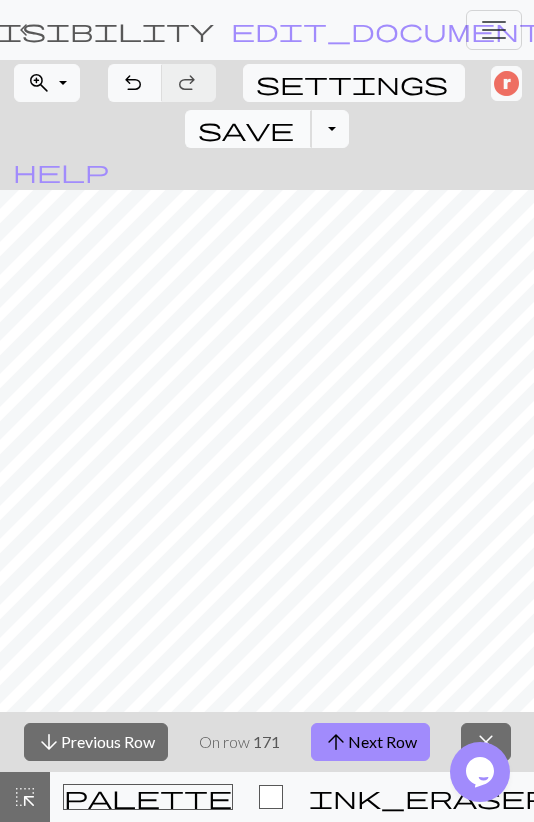 click on "save Save Save" at bounding box center (248, 129) 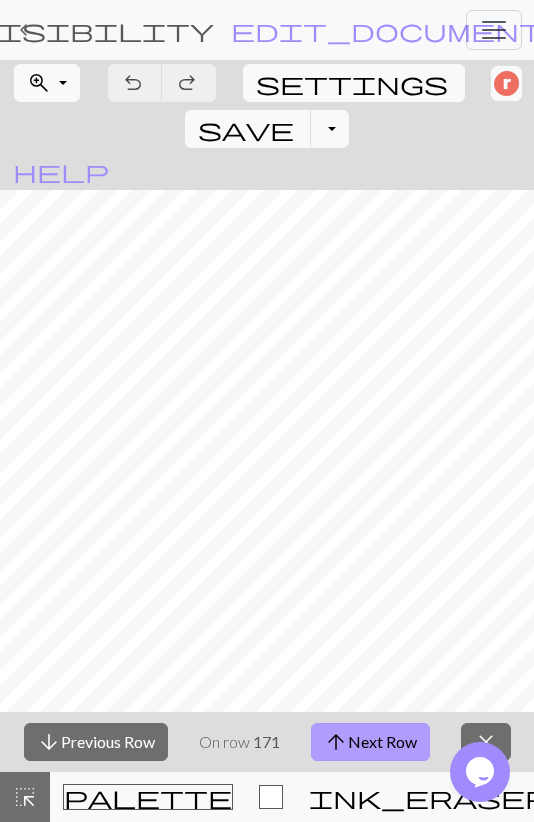 click on "arrow_upward  Next Row" at bounding box center (370, 742) 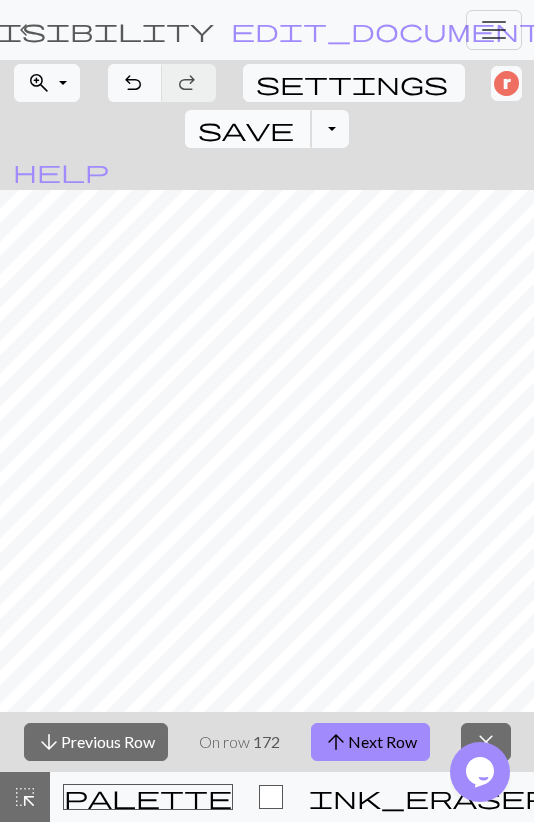 click on "save" at bounding box center (246, 129) 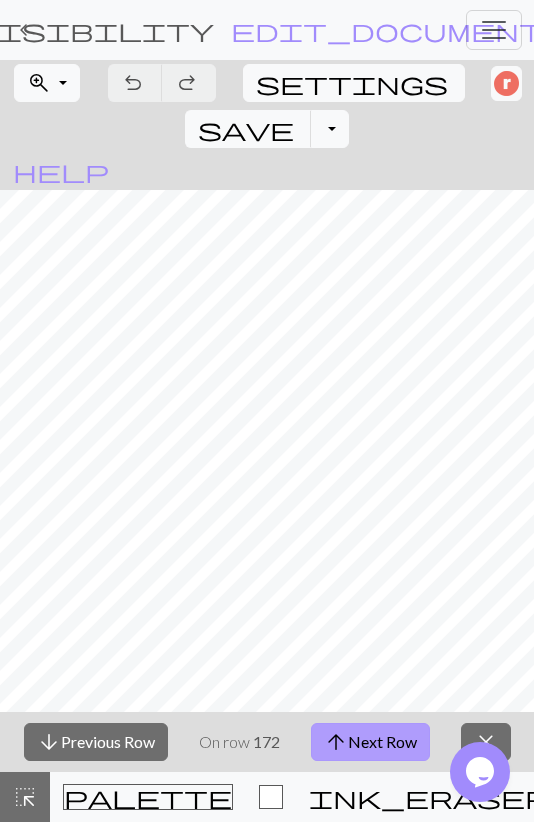 click on "arrow_upward" at bounding box center (336, 742) 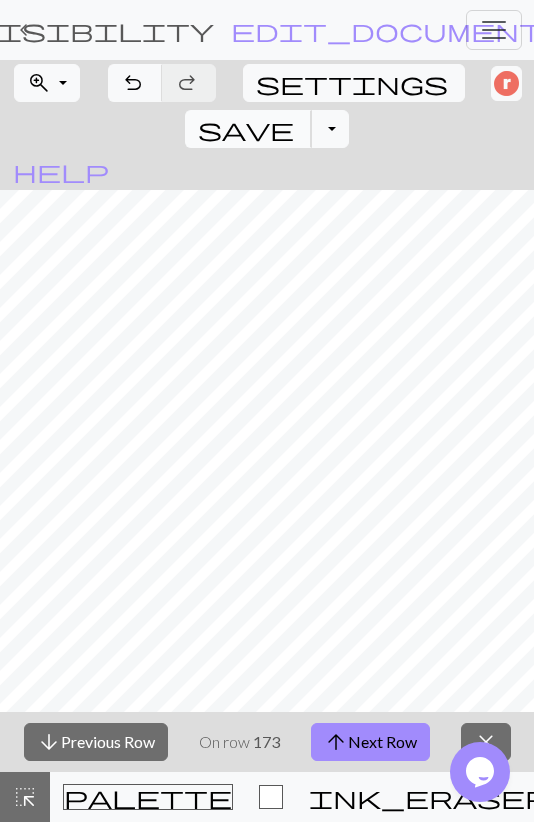 click on "save" at bounding box center [246, 129] 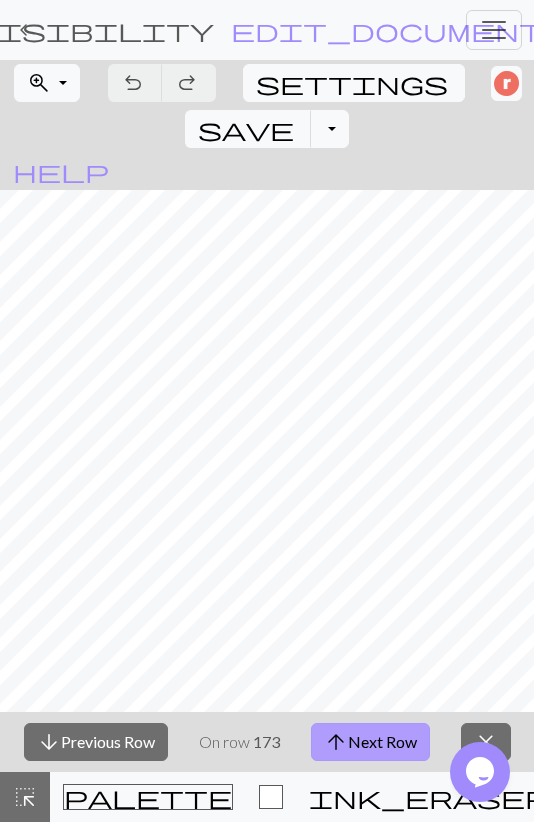 click on "arrow_upward  Next Row" at bounding box center (370, 742) 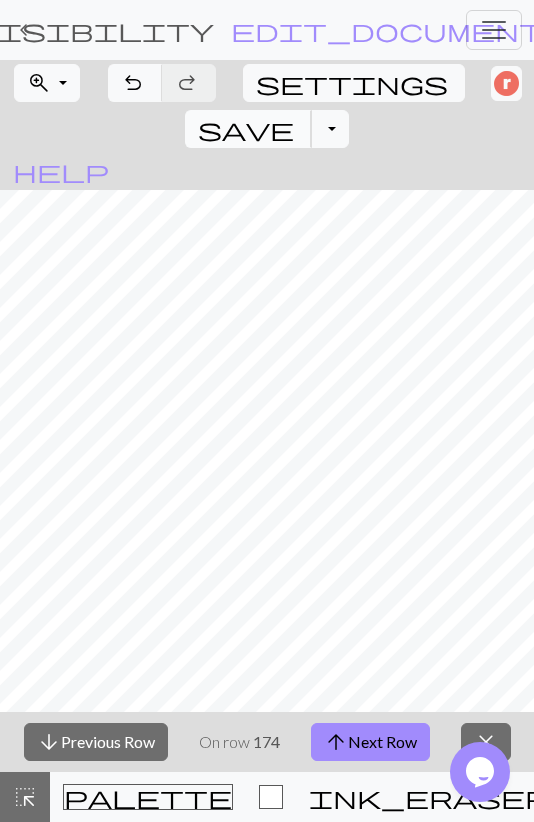 click on "save Save Save" at bounding box center (248, 129) 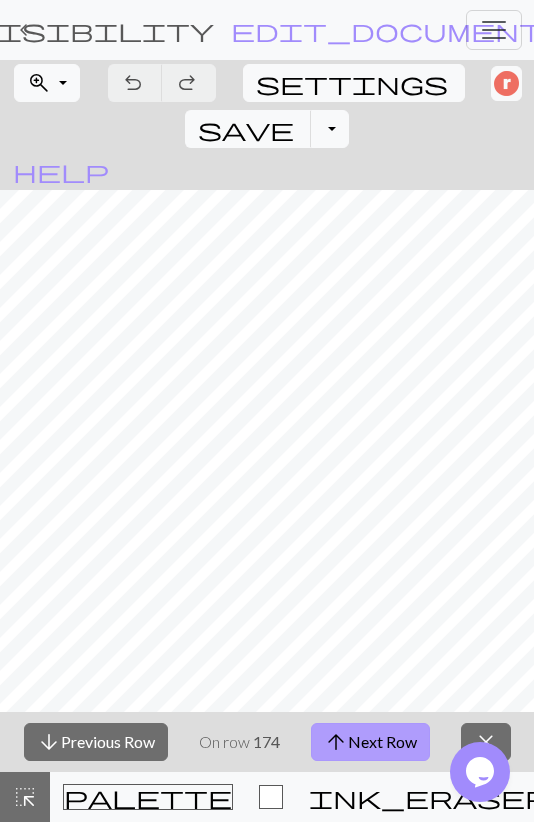 click on "arrow_upward  Next Row" at bounding box center (370, 742) 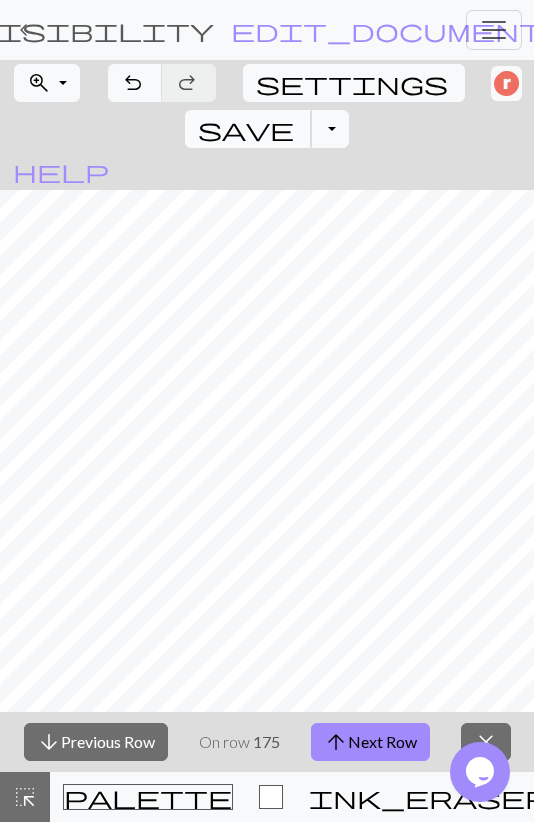 click on "save Save Save" at bounding box center (248, 129) 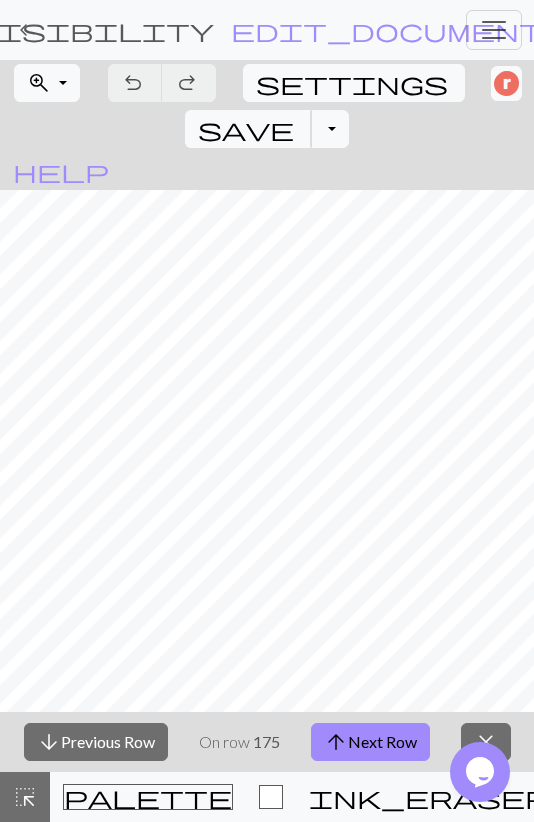 scroll, scrollTop: 928, scrollLeft: 0, axis: vertical 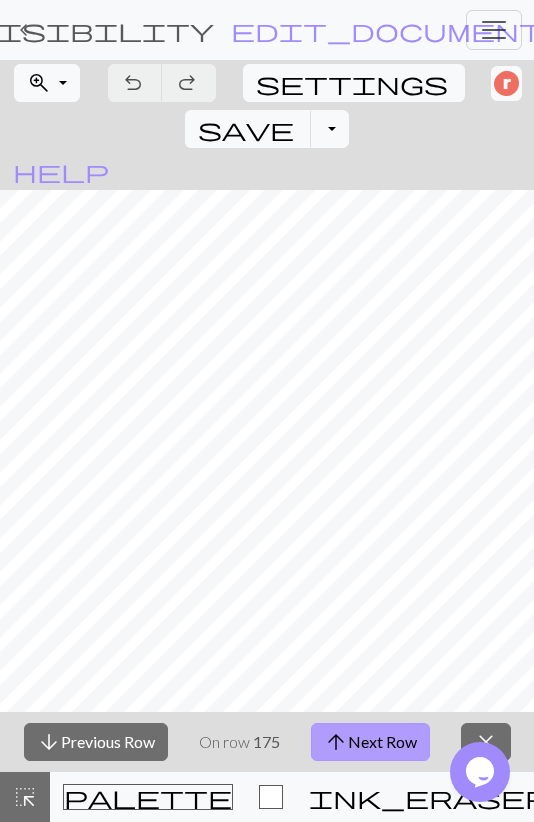 click on "arrow_upward  Next Row" at bounding box center [370, 742] 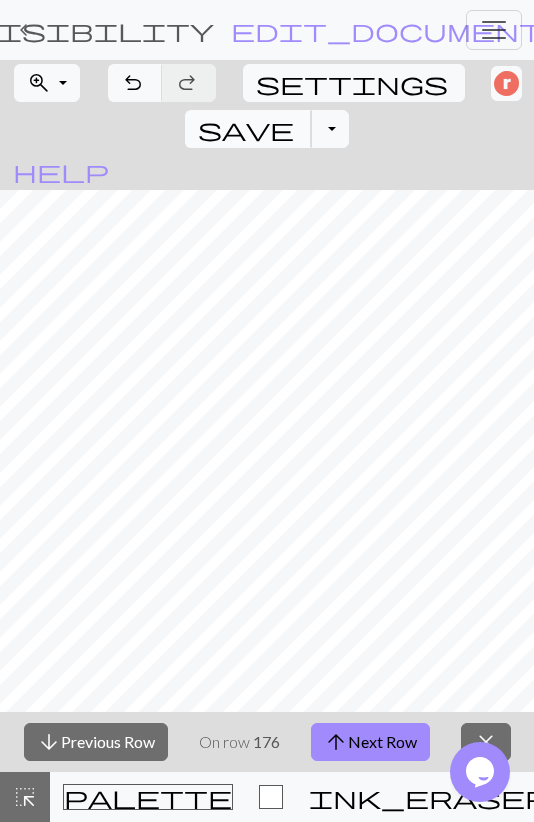 click on "save" at bounding box center (246, 129) 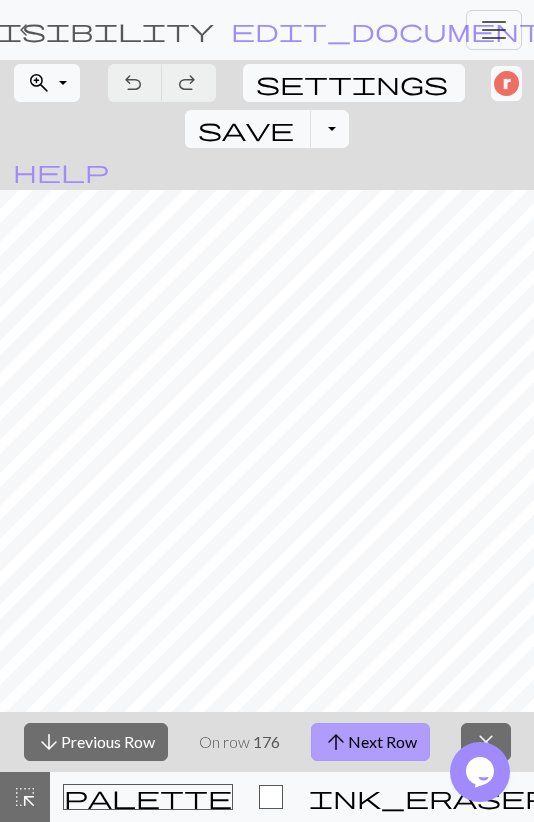 click on "arrow_upward  Next Row" at bounding box center [370, 742] 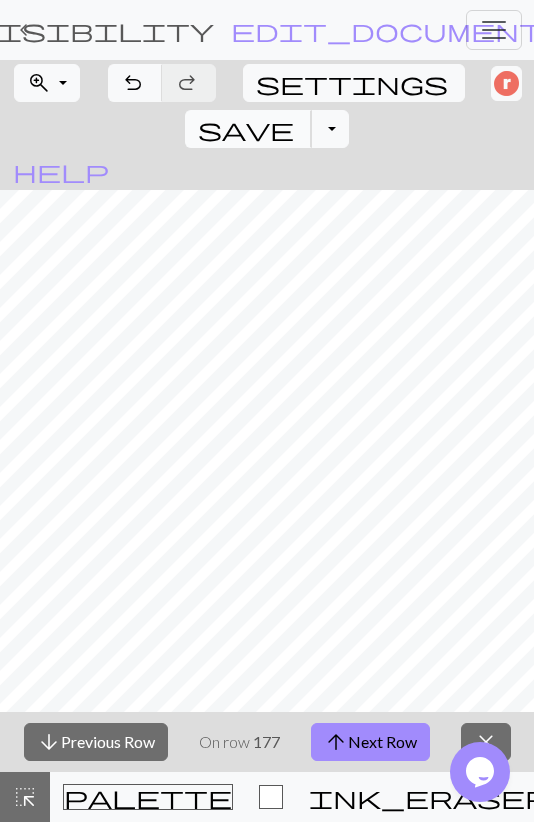 click on "save" at bounding box center (246, 129) 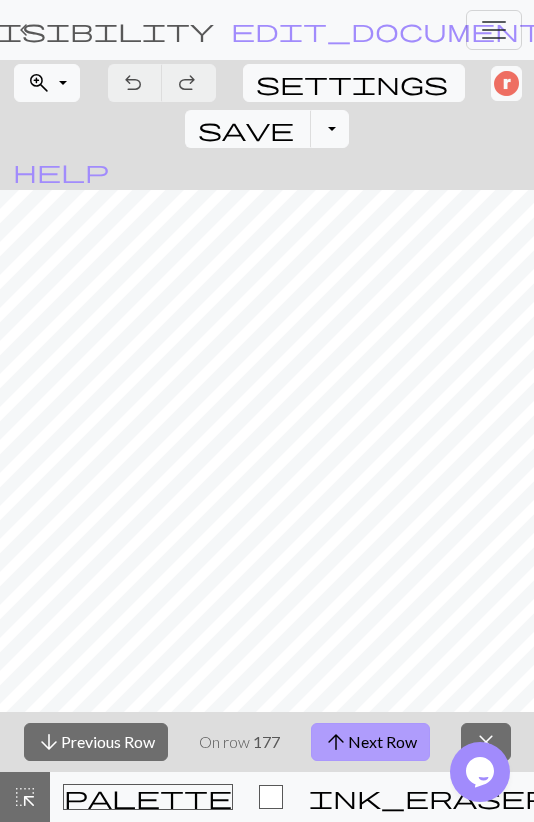 click on "arrow_upward  Next Row" at bounding box center [370, 742] 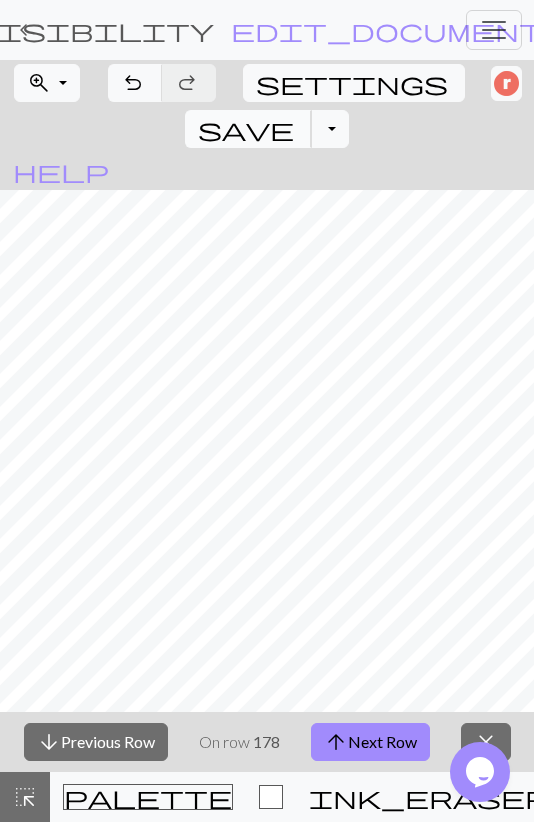 click on "save" at bounding box center [246, 129] 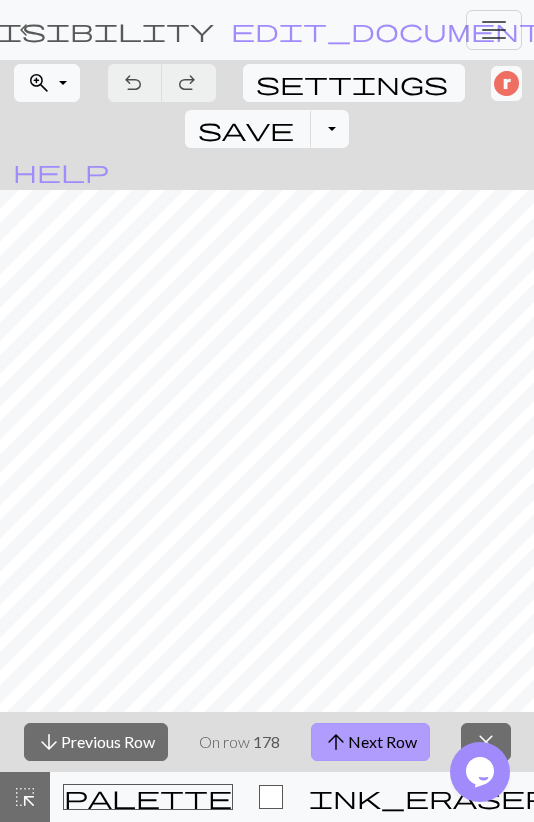 click on "arrow_upward" at bounding box center [336, 742] 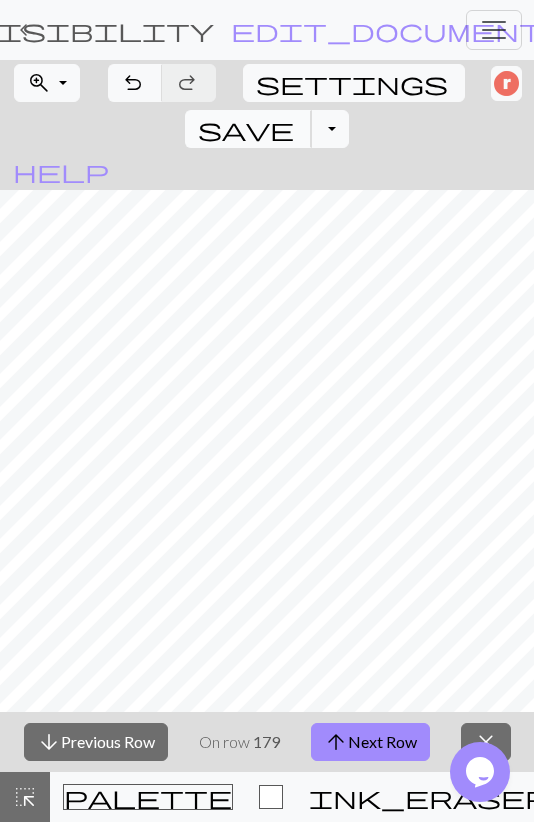 click on "save" at bounding box center [246, 129] 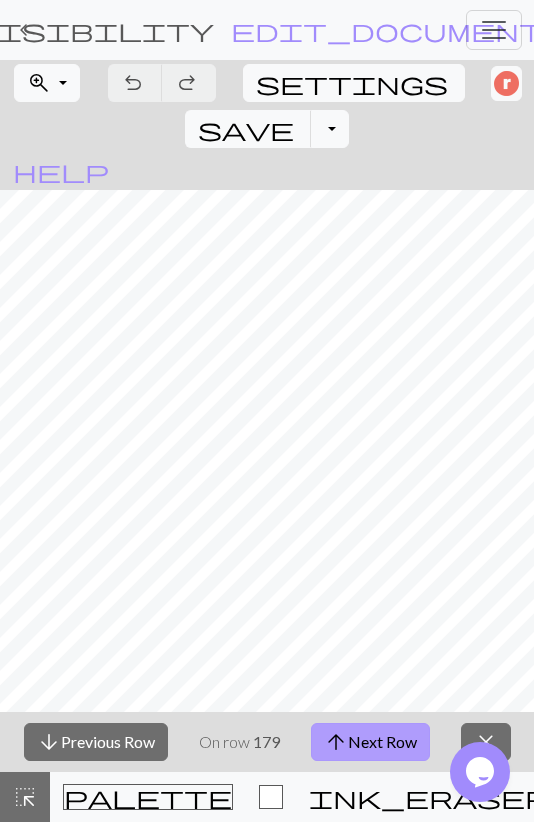 click on "arrow_upward  Next Row" at bounding box center (370, 742) 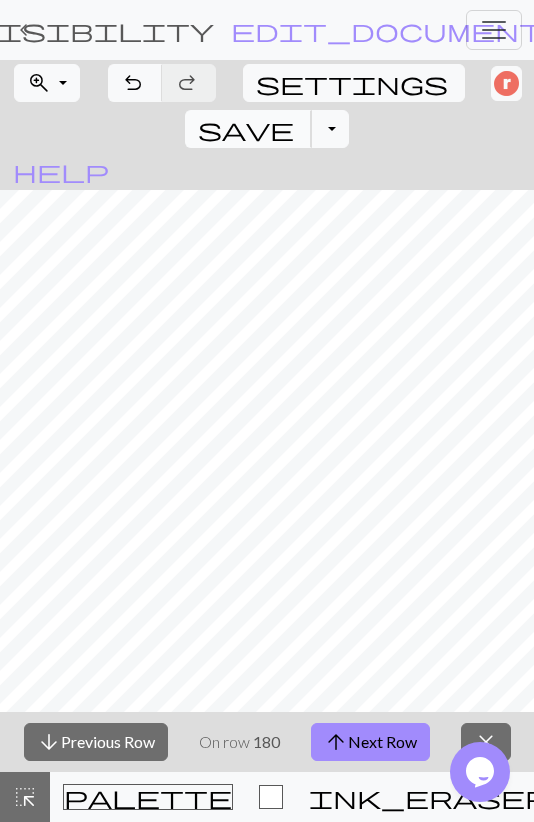click on "save Save Save" at bounding box center [248, 129] 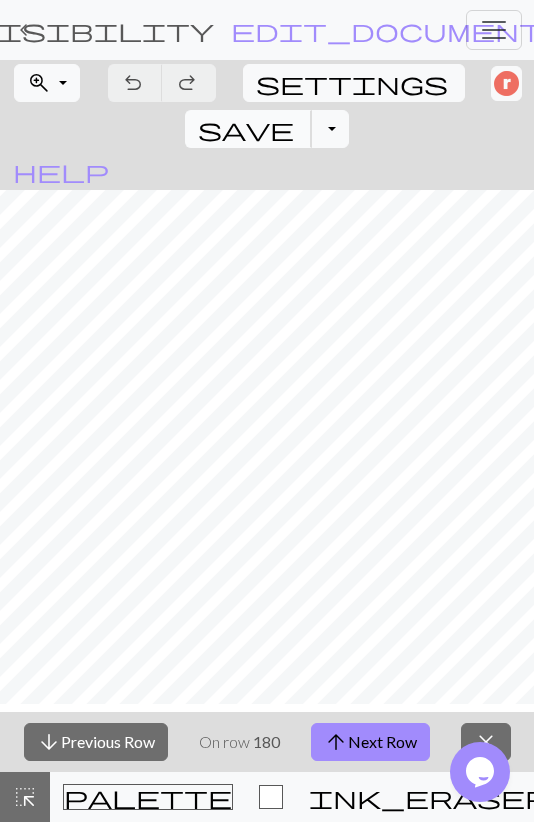 scroll, scrollTop: 928, scrollLeft: 0, axis: vertical 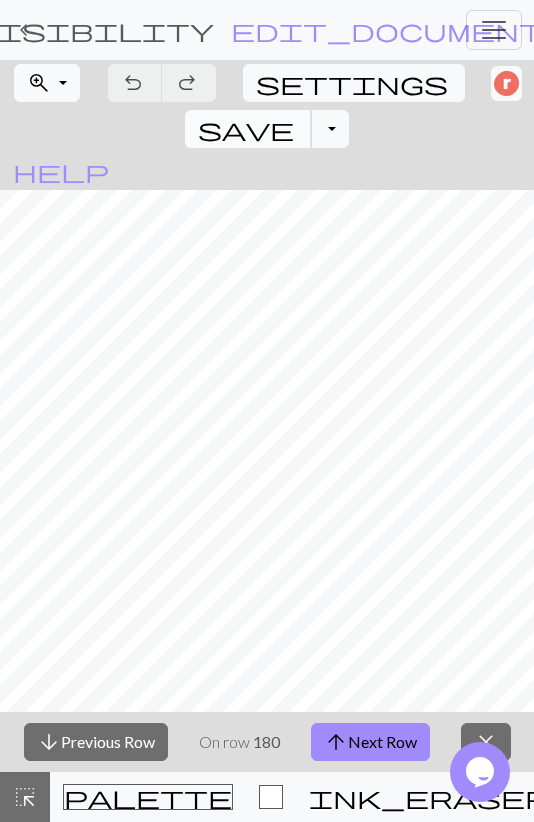click on "save" at bounding box center (246, 129) 